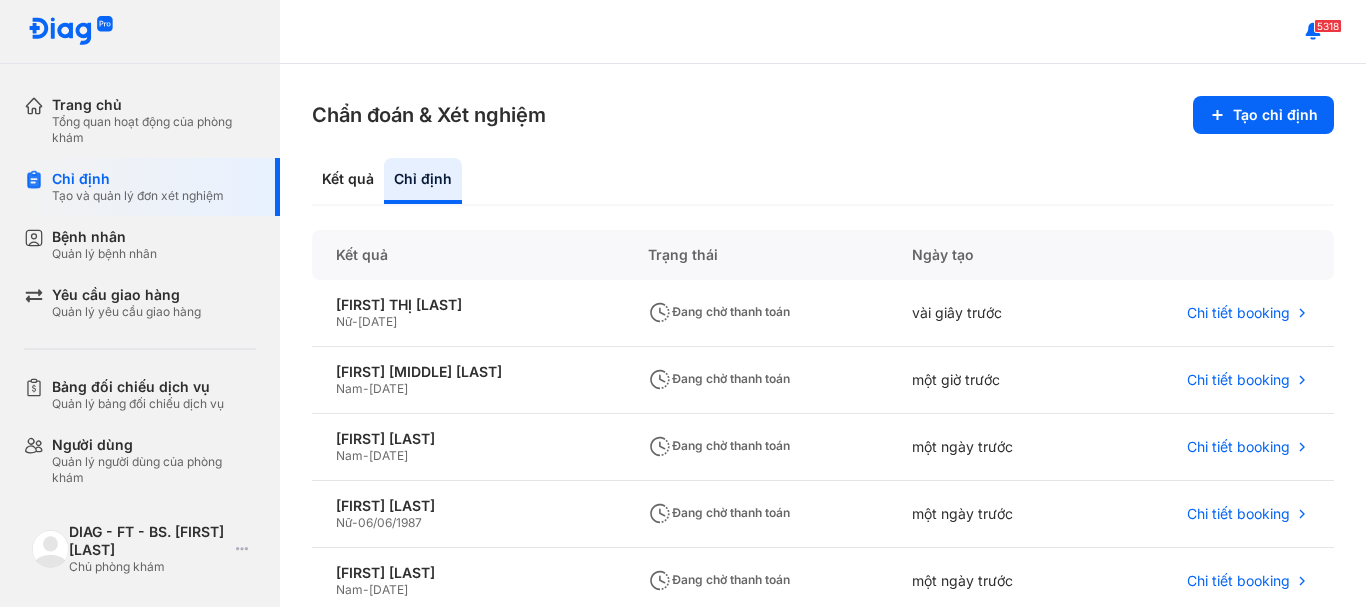 scroll, scrollTop: 0, scrollLeft: 0, axis: both 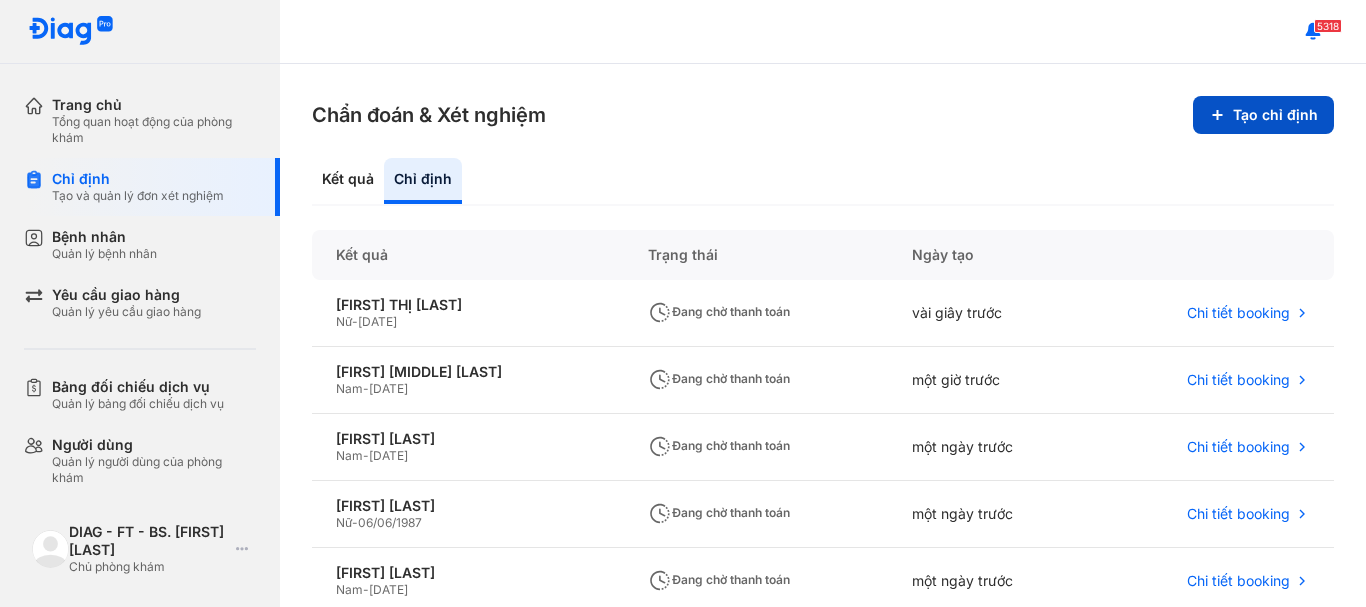 click on "Tạo chỉ định" at bounding box center [1263, 115] 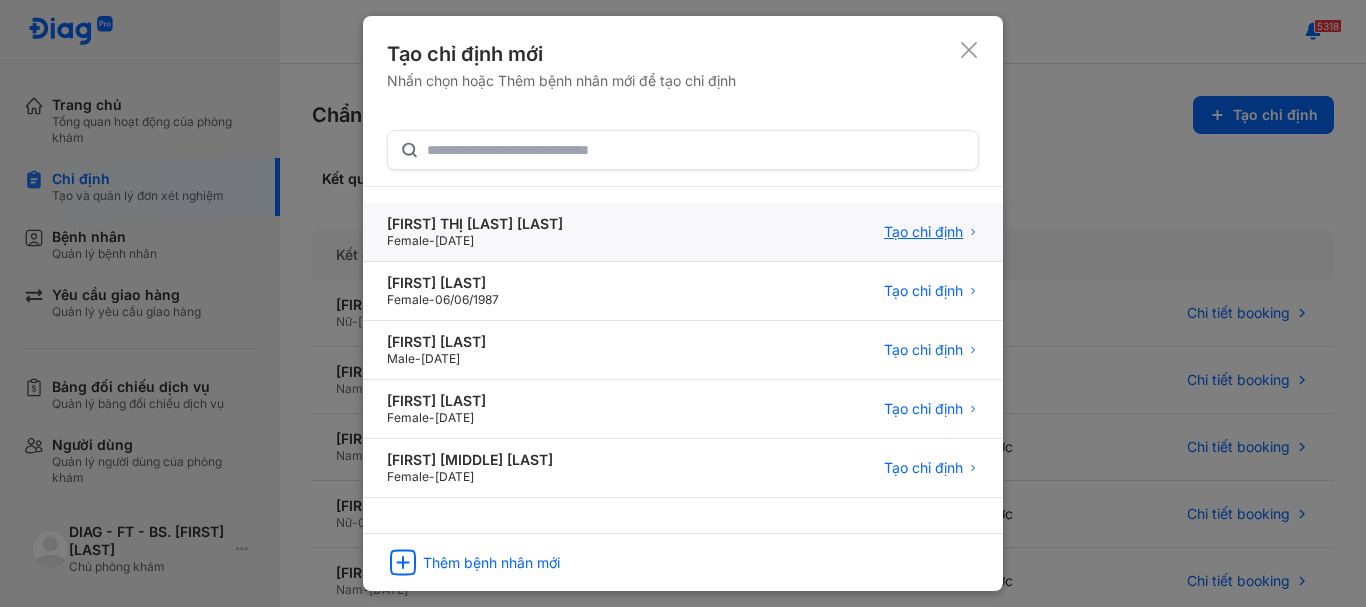 click on "Tạo chỉ định" at bounding box center (923, 232) 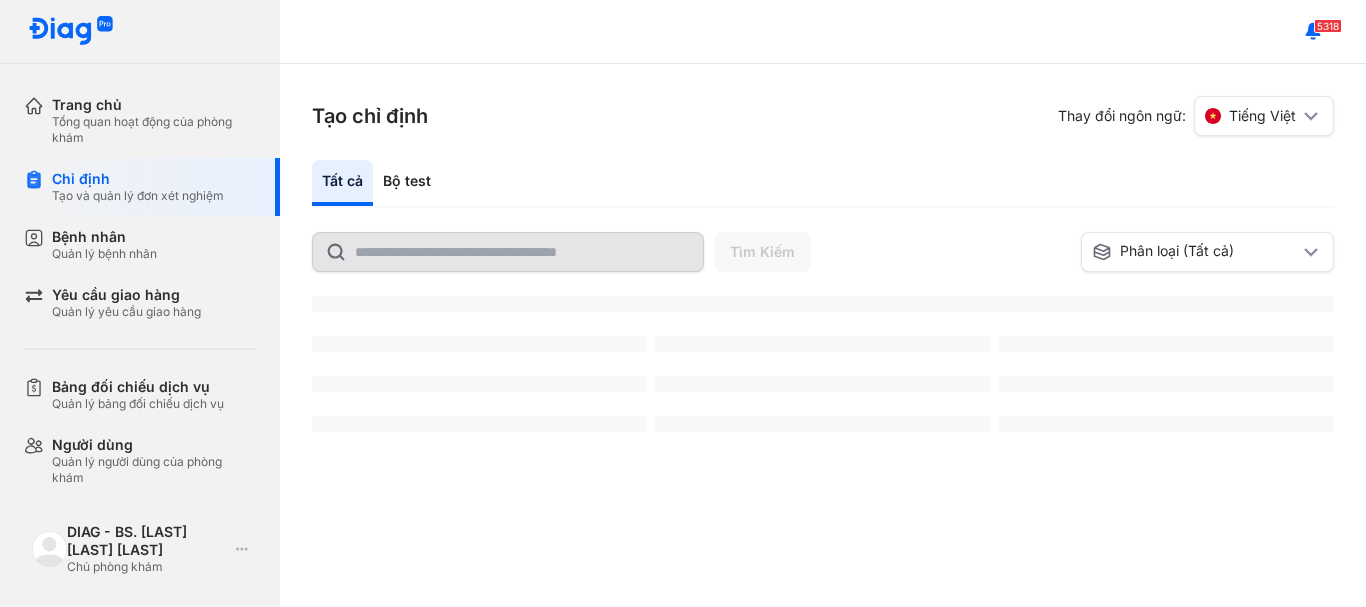 scroll, scrollTop: 0, scrollLeft: 0, axis: both 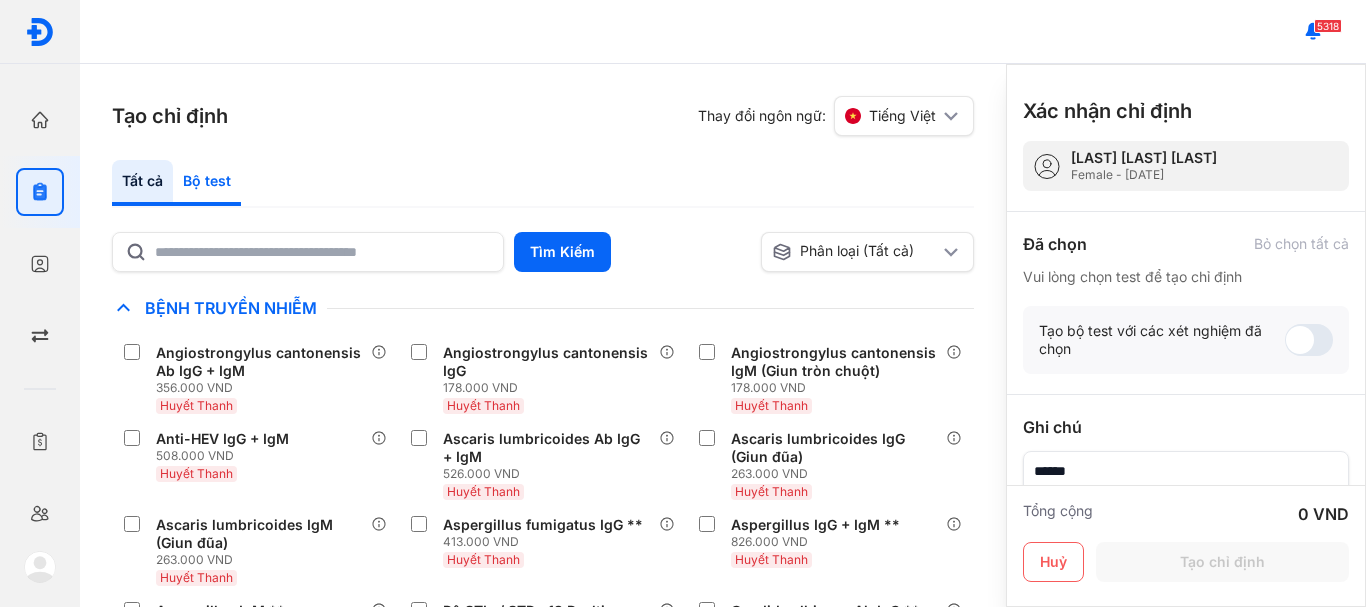 click on "Bộ test" 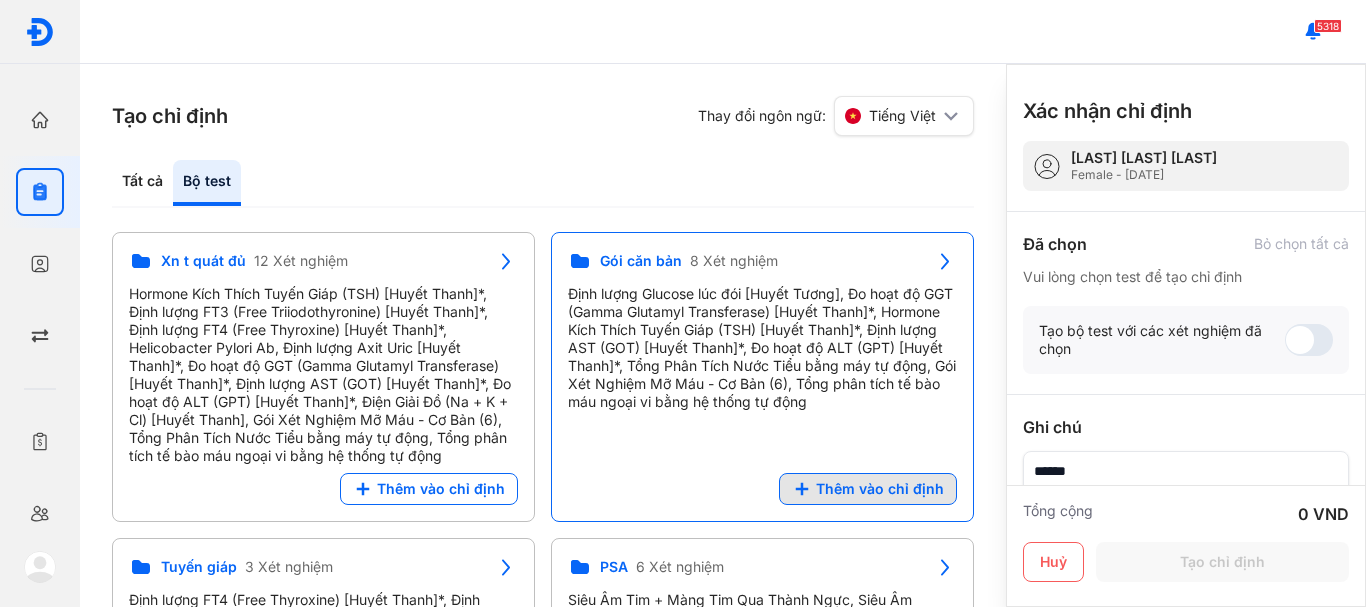 click on "Thêm vào chỉ định" 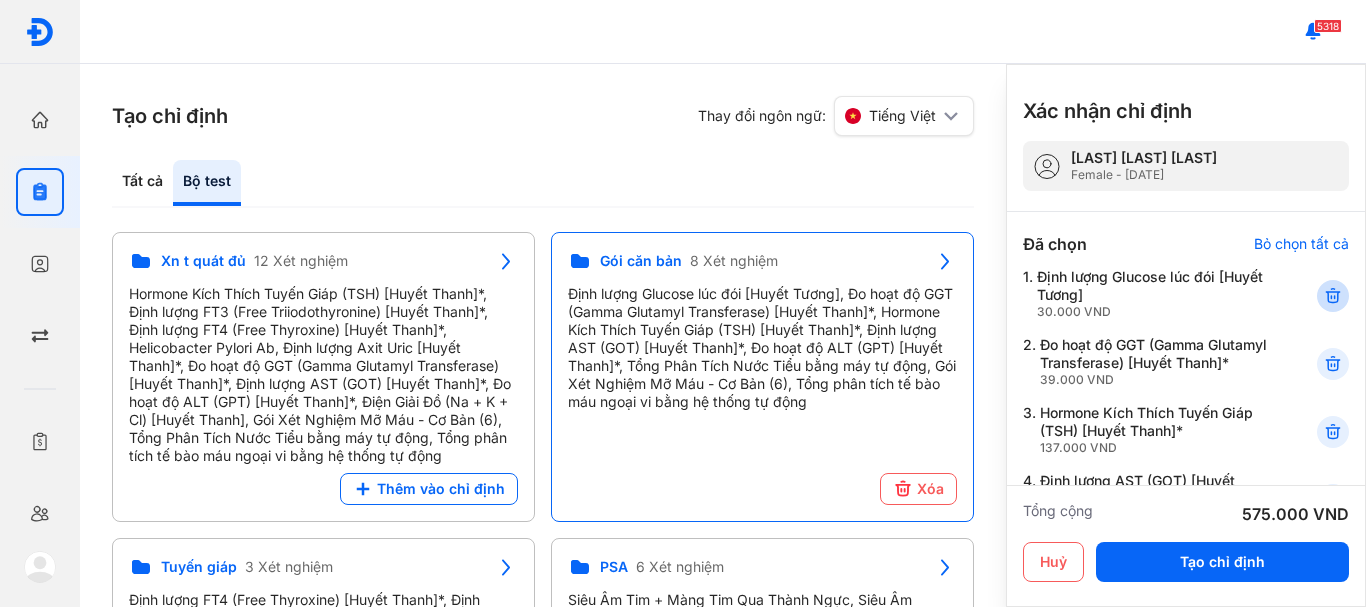 click 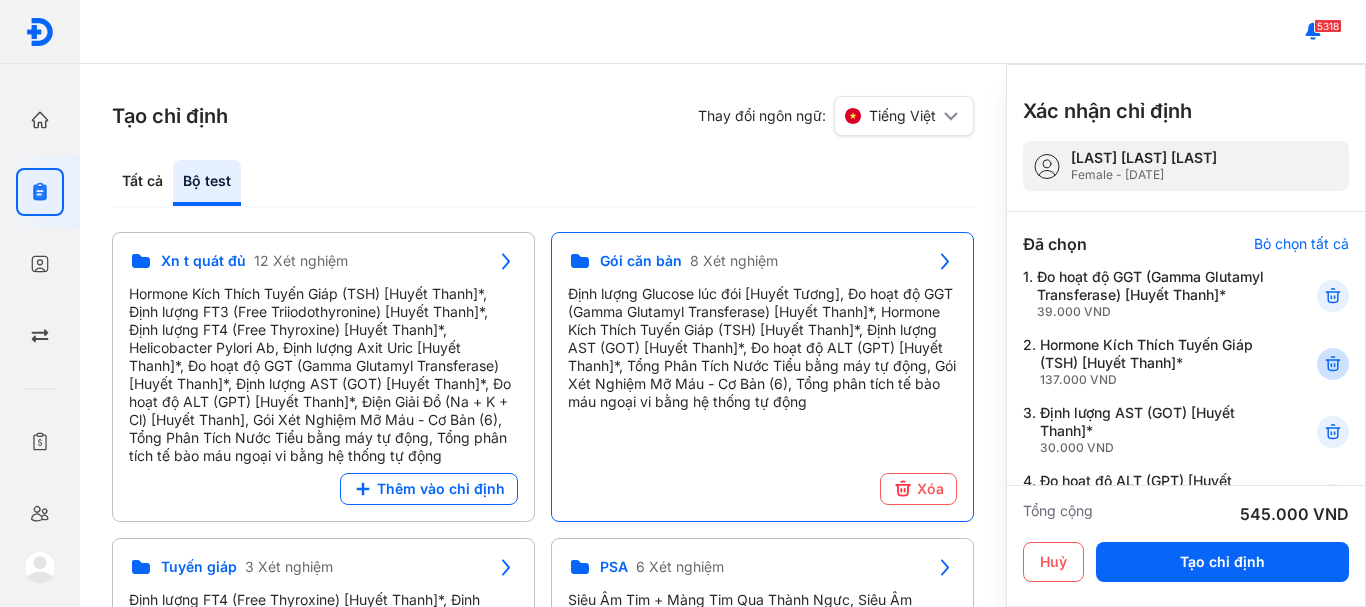 click 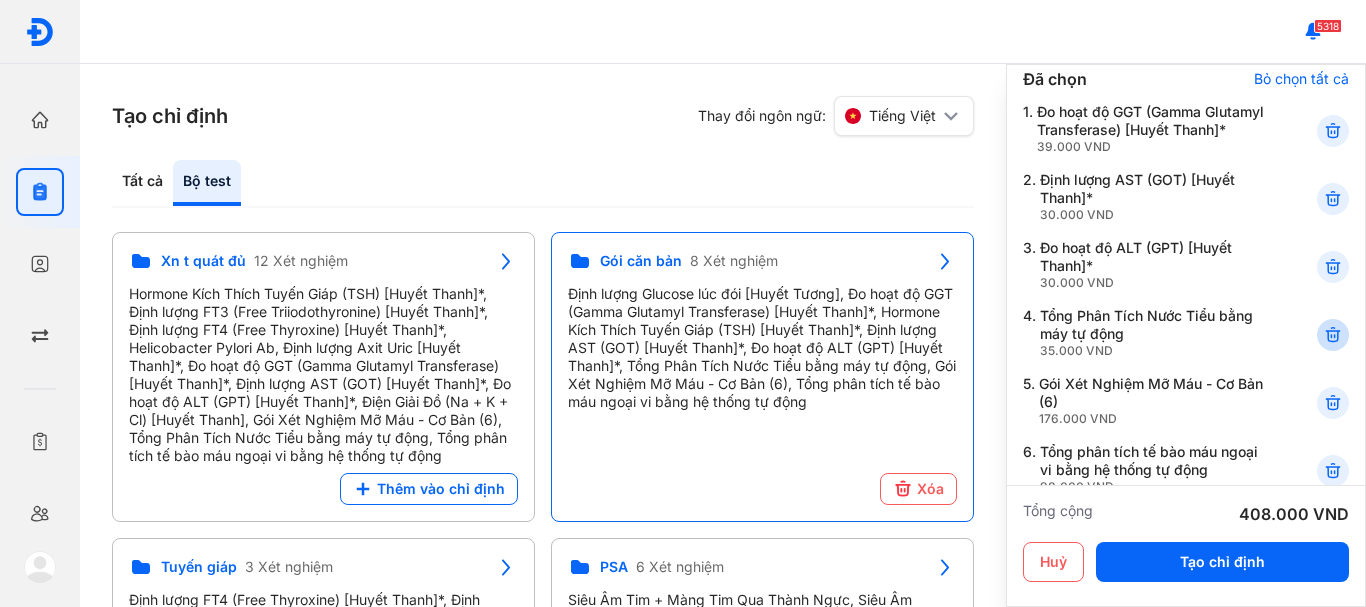 scroll, scrollTop: 200, scrollLeft: 0, axis: vertical 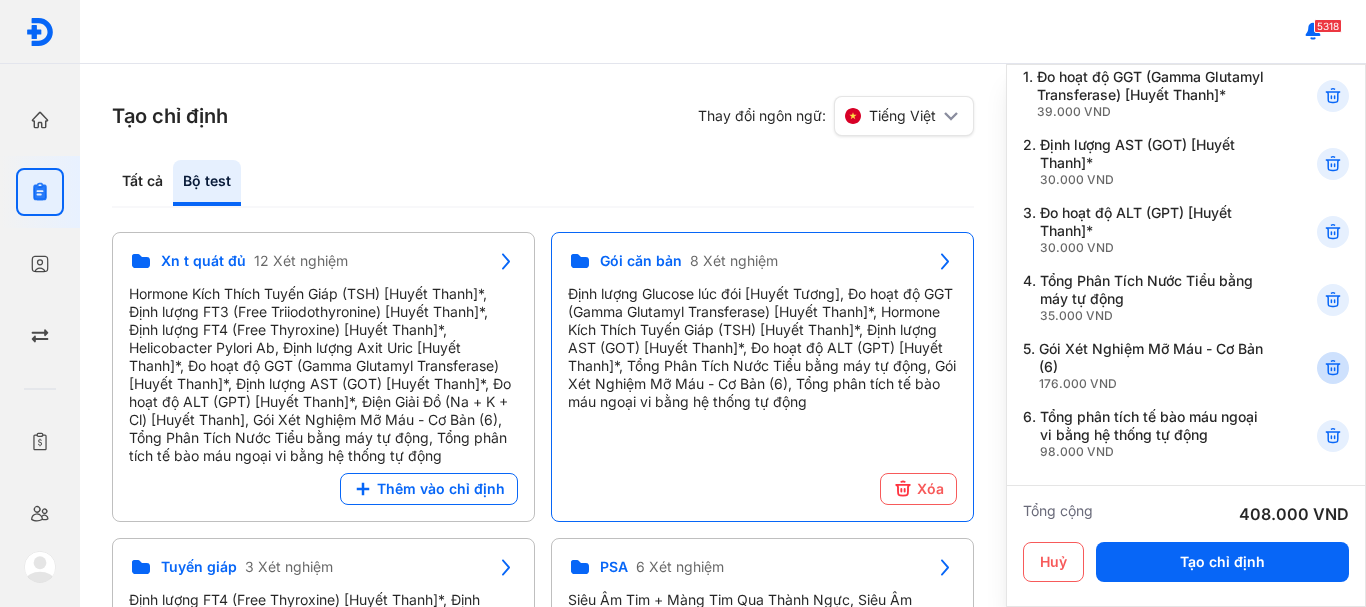 click 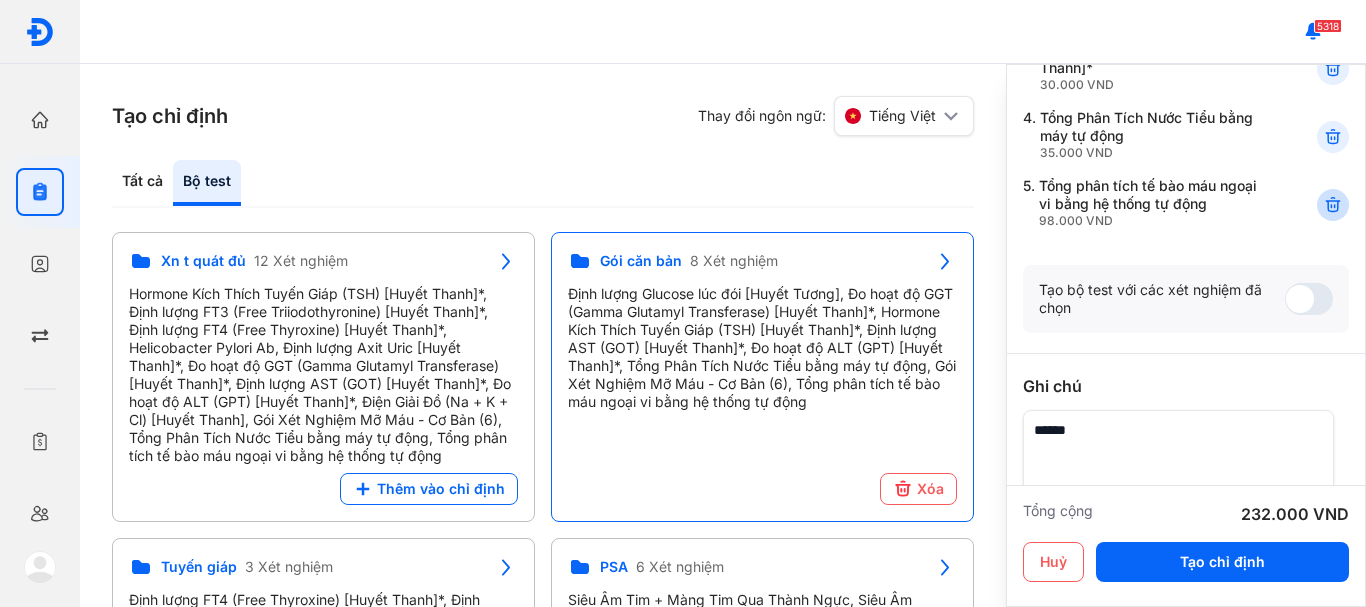 scroll, scrollTop: 400, scrollLeft: 0, axis: vertical 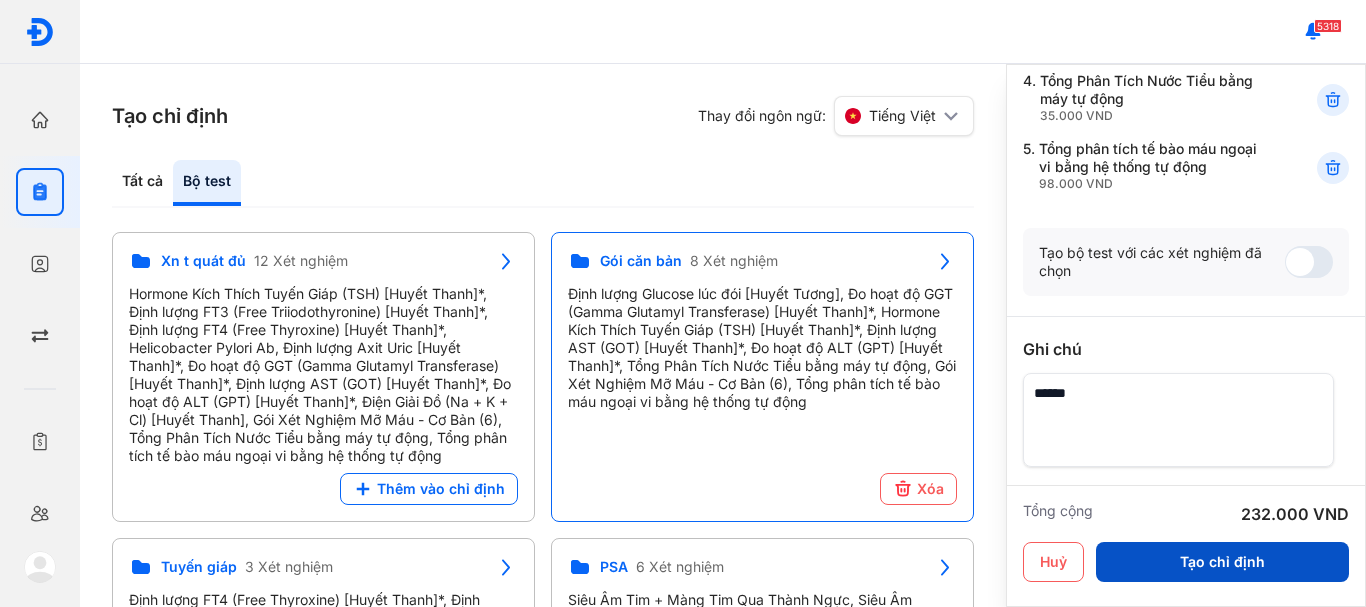 click on "Tạo chỉ định" at bounding box center [1222, 562] 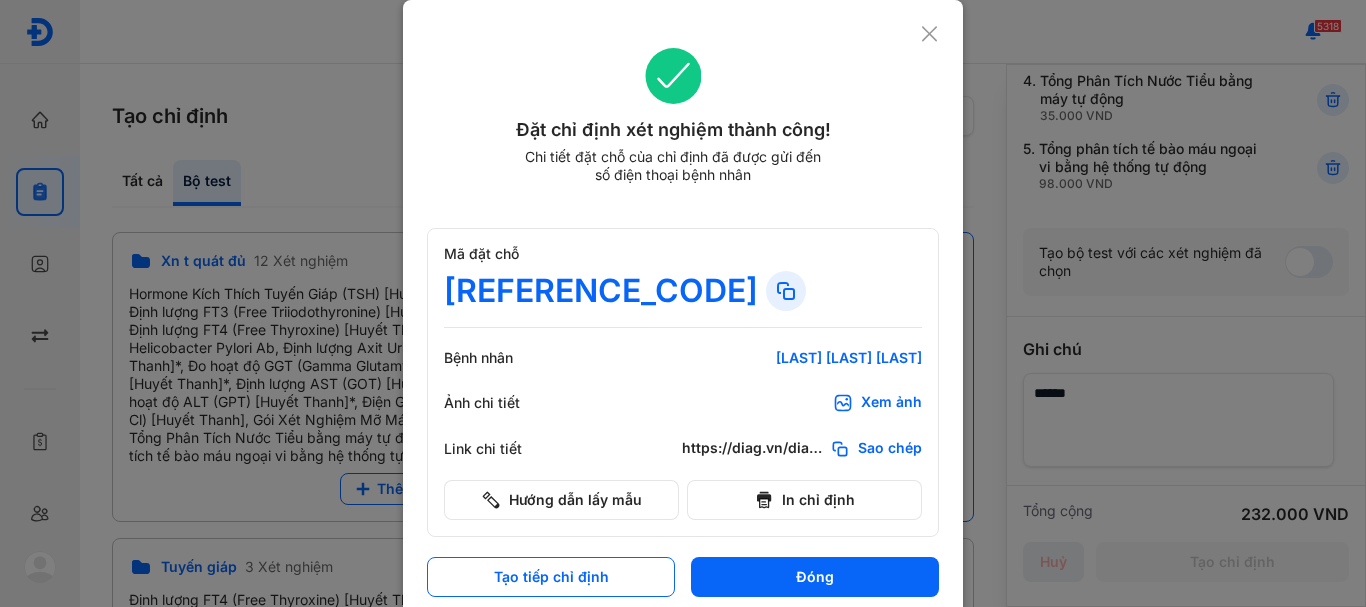 scroll, scrollTop: 382, scrollLeft: 0, axis: vertical 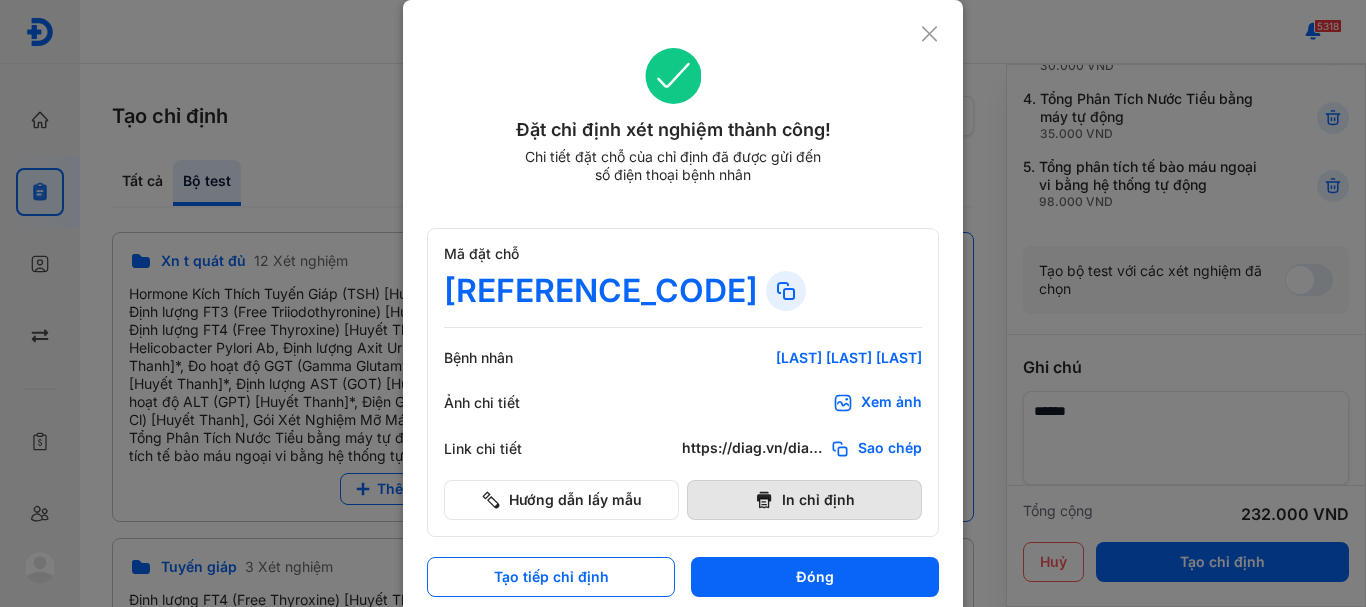 click on "In chỉ định" at bounding box center [804, 500] 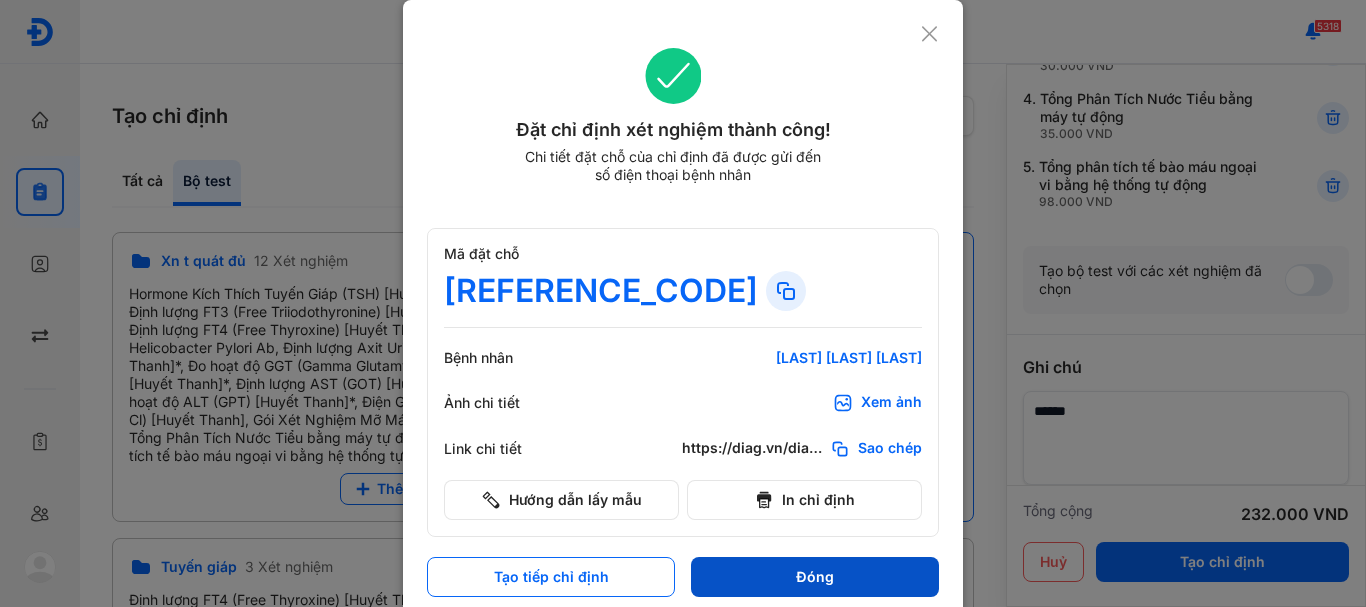 click on "Đóng" at bounding box center [815, 577] 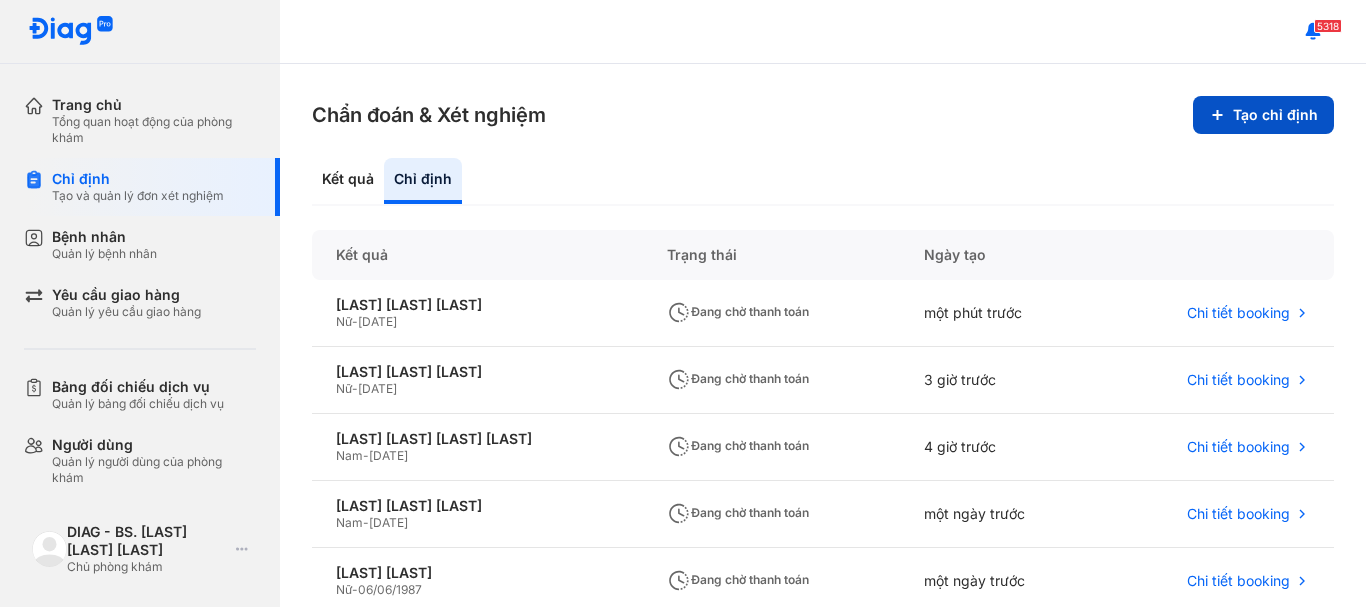 click on "Tạo chỉ định" at bounding box center (1263, 115) 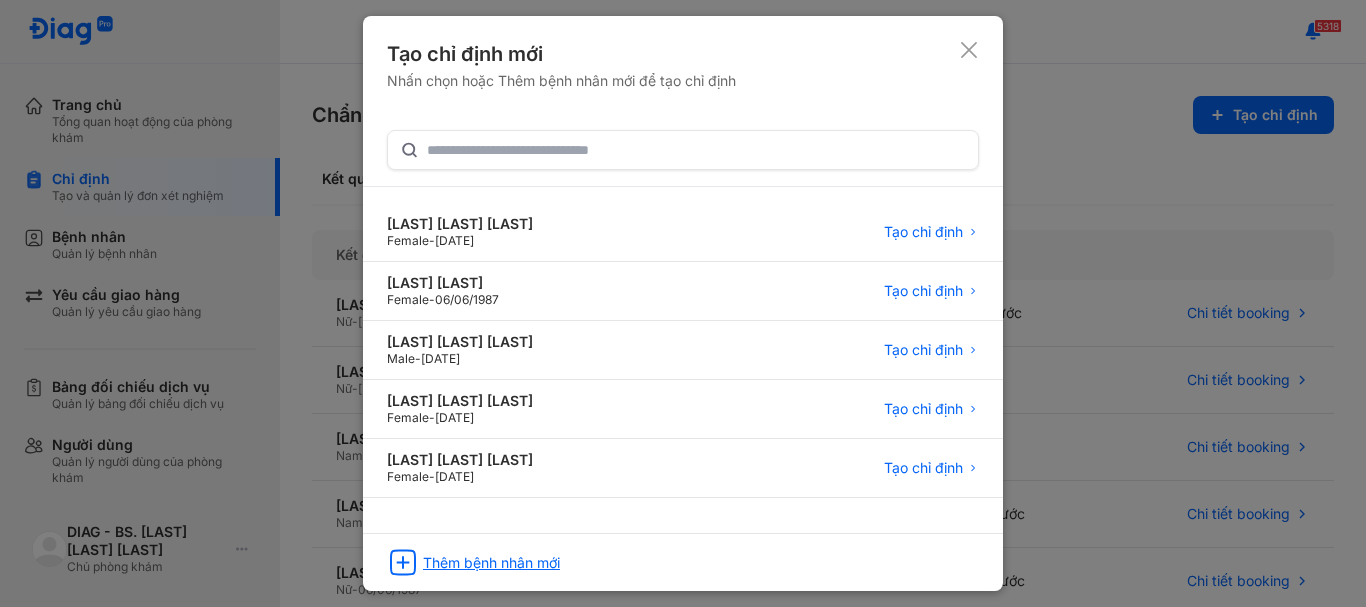 click on "Thêm bệnh nhân mới" at bounding box center [491, 563] 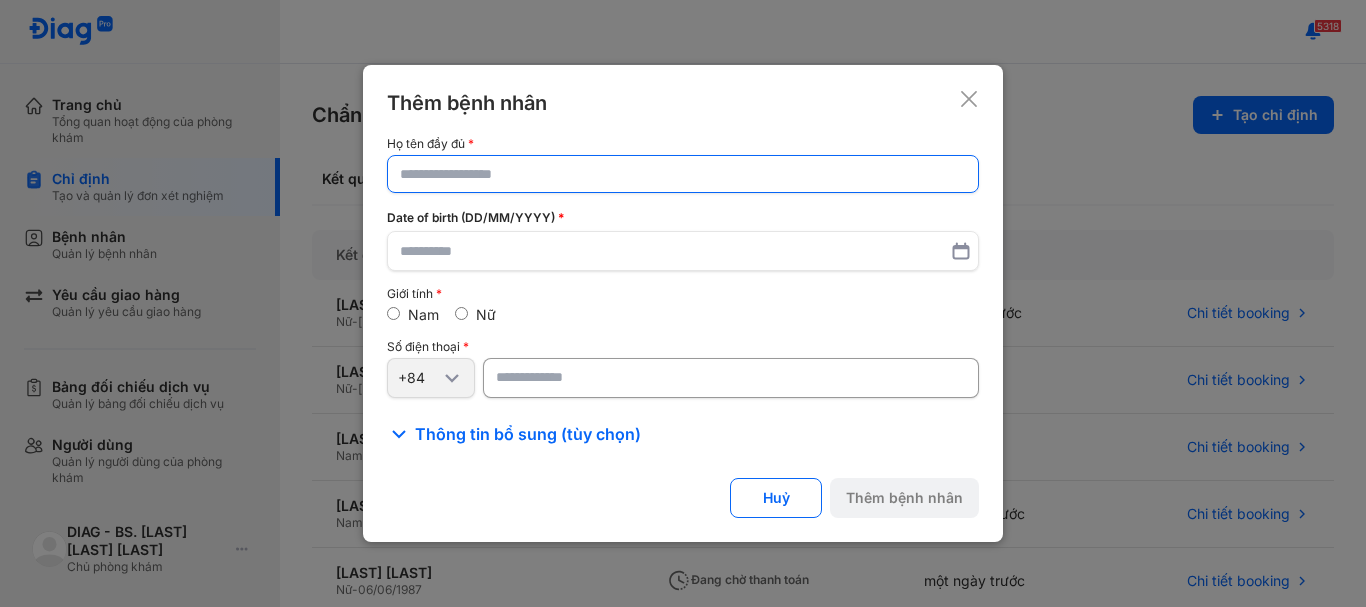 click 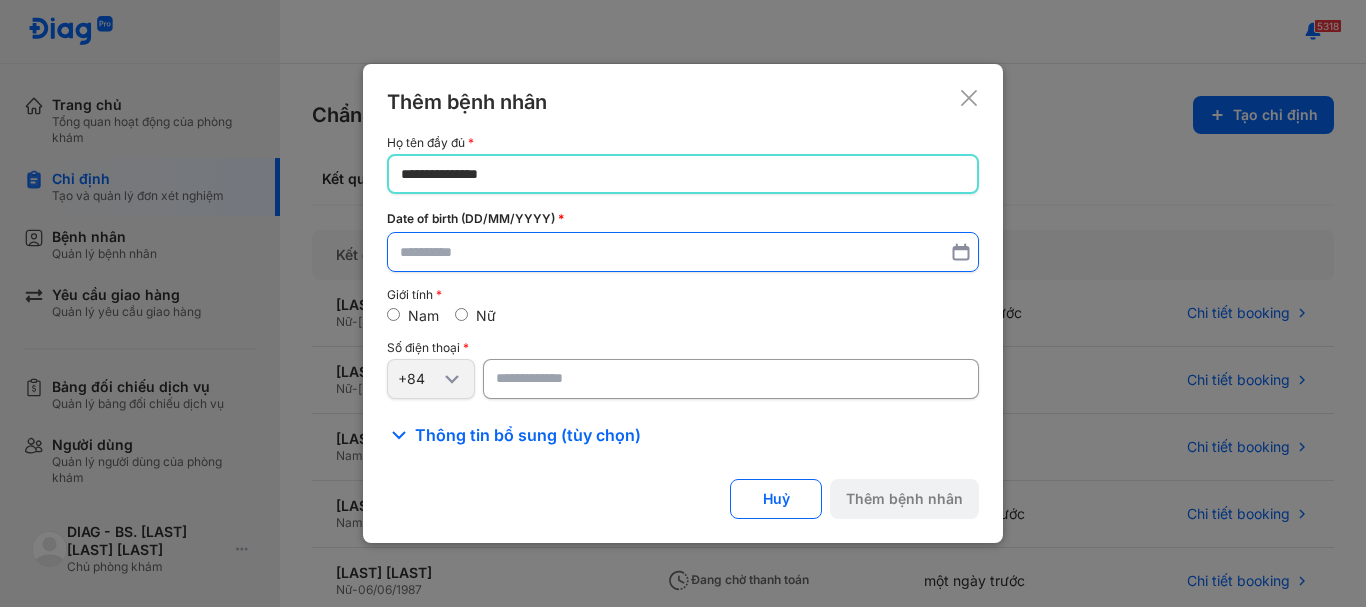 type on "**********" 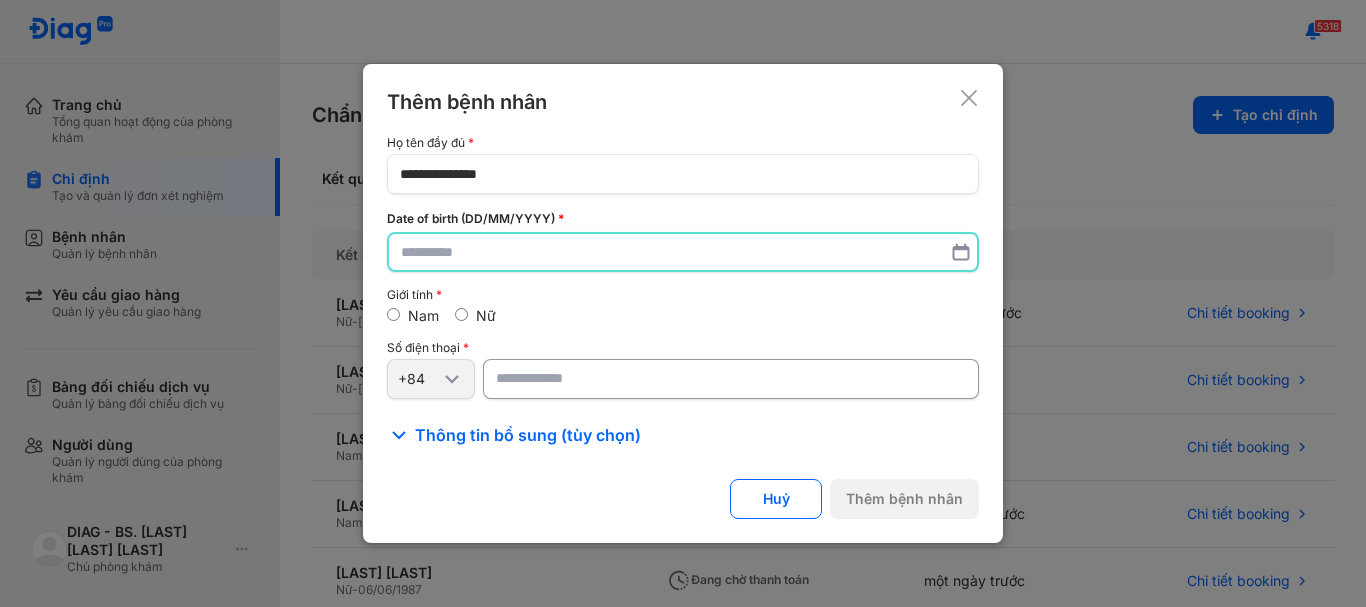 click at bounding box center [683, 252] 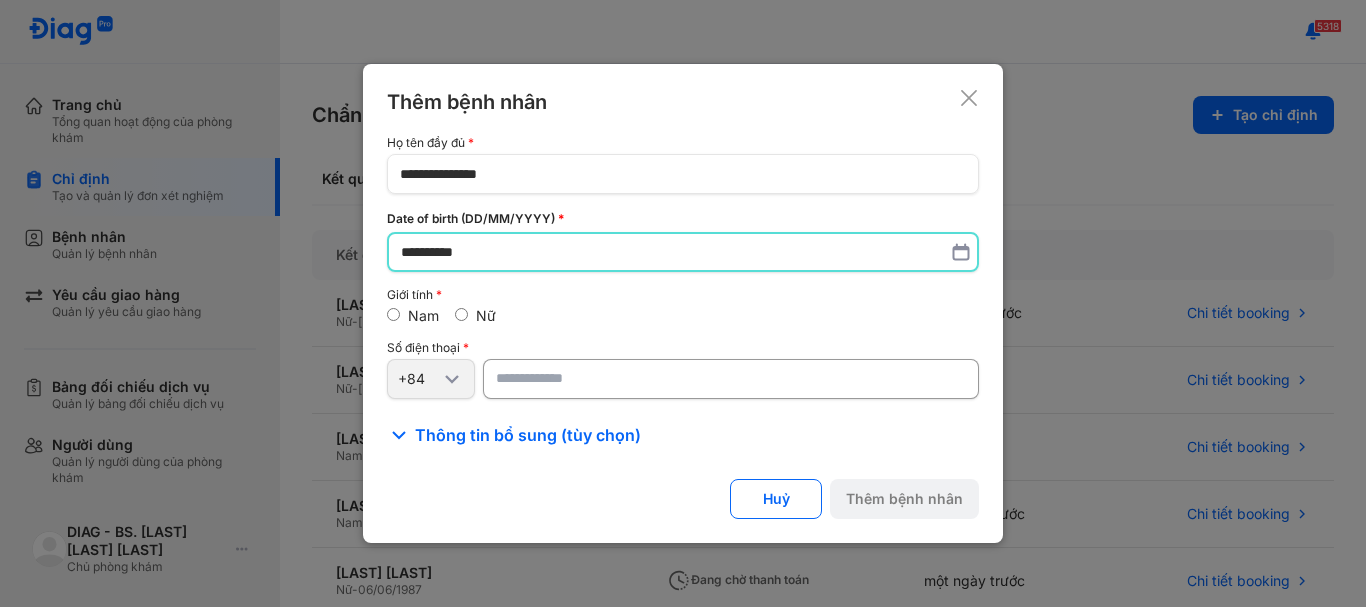 type on "**********" 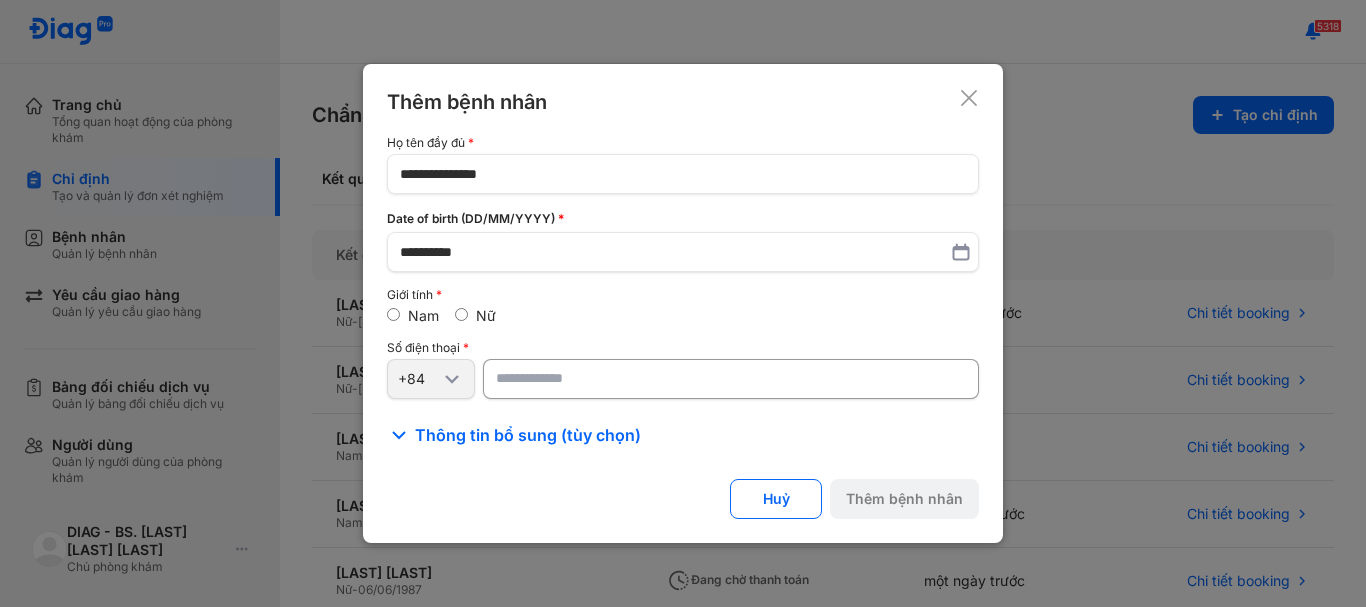 click at bounding box center (731, 379) 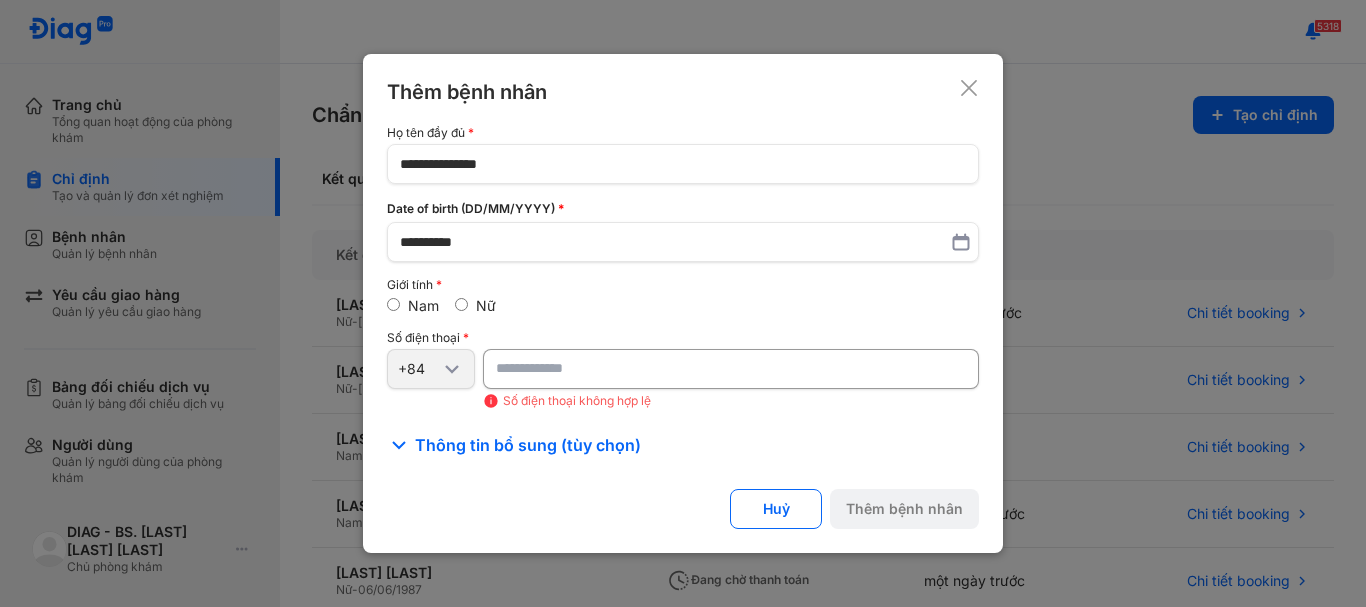 type on "**********" 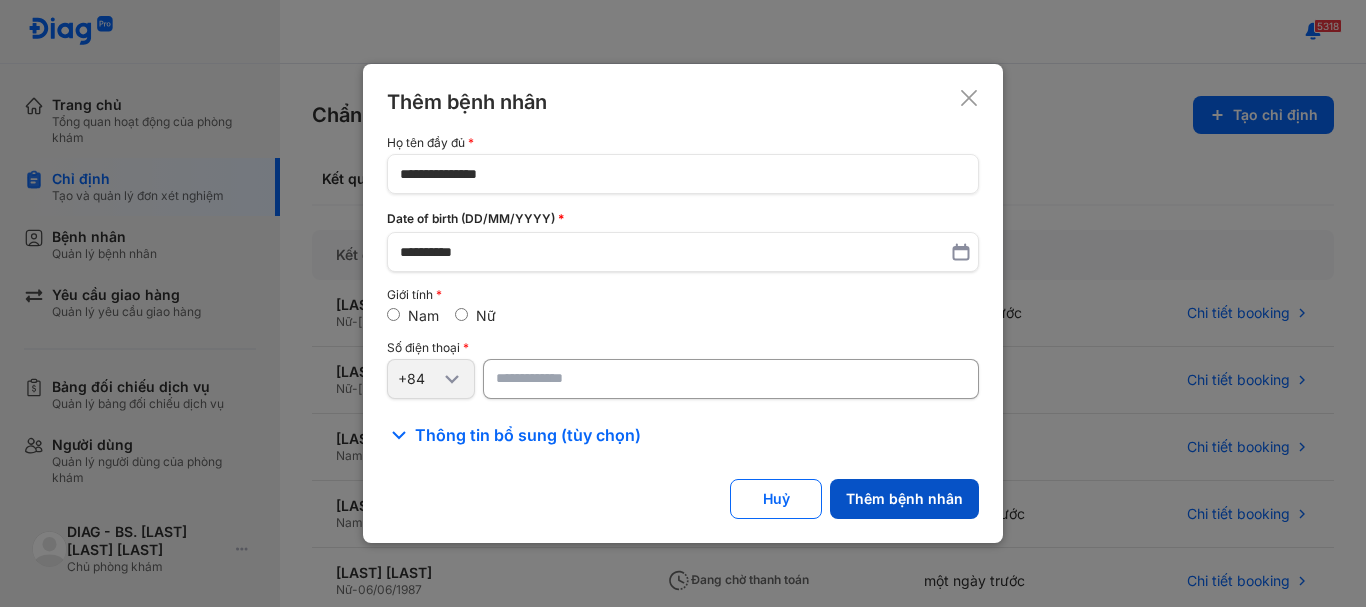 click on "Thêm bệnh nhân" at bounding box center (904, 499) 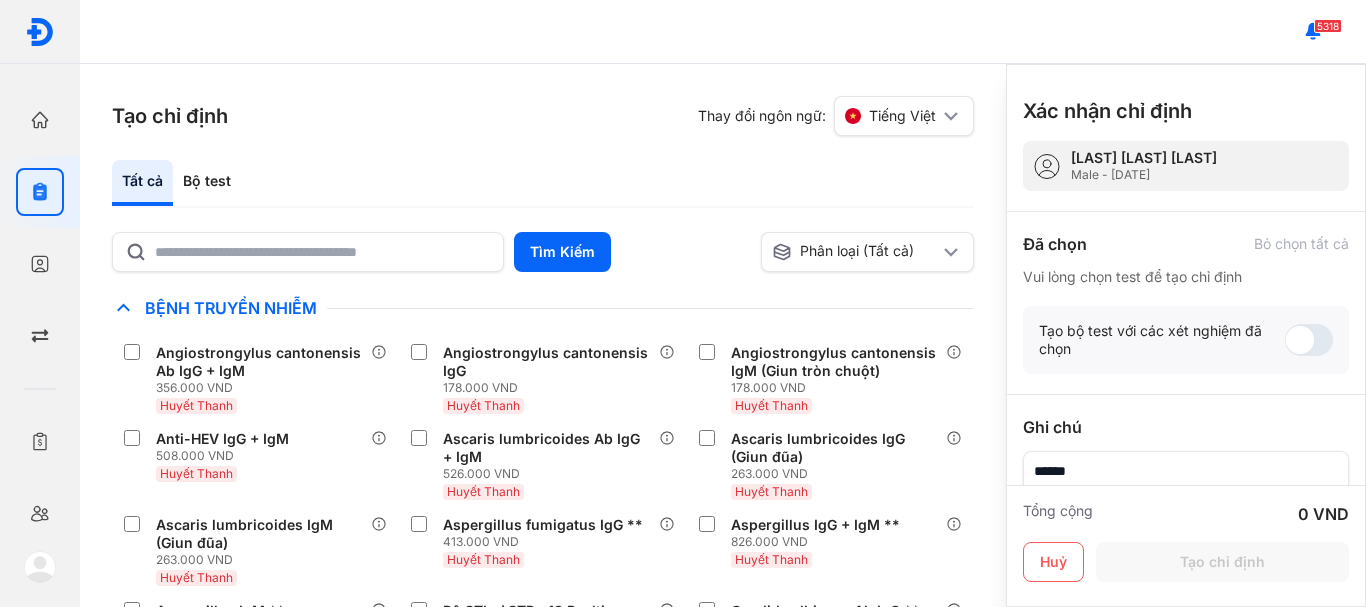 click on "Tất cả" 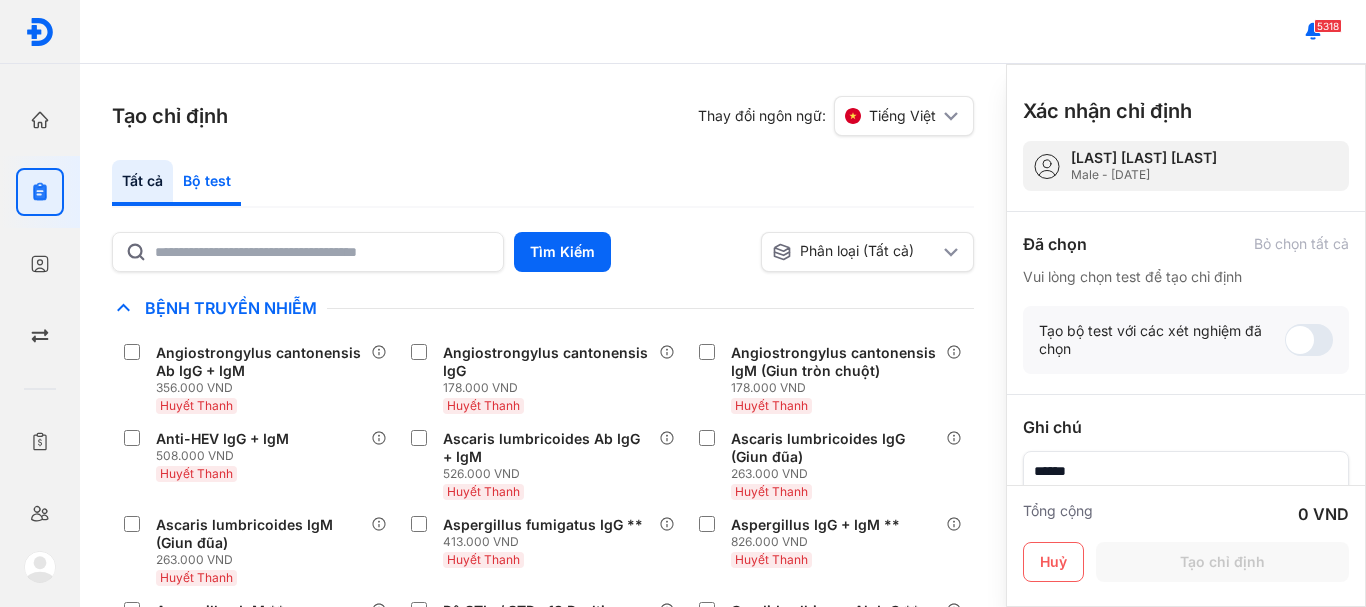 click on "Bộ test" 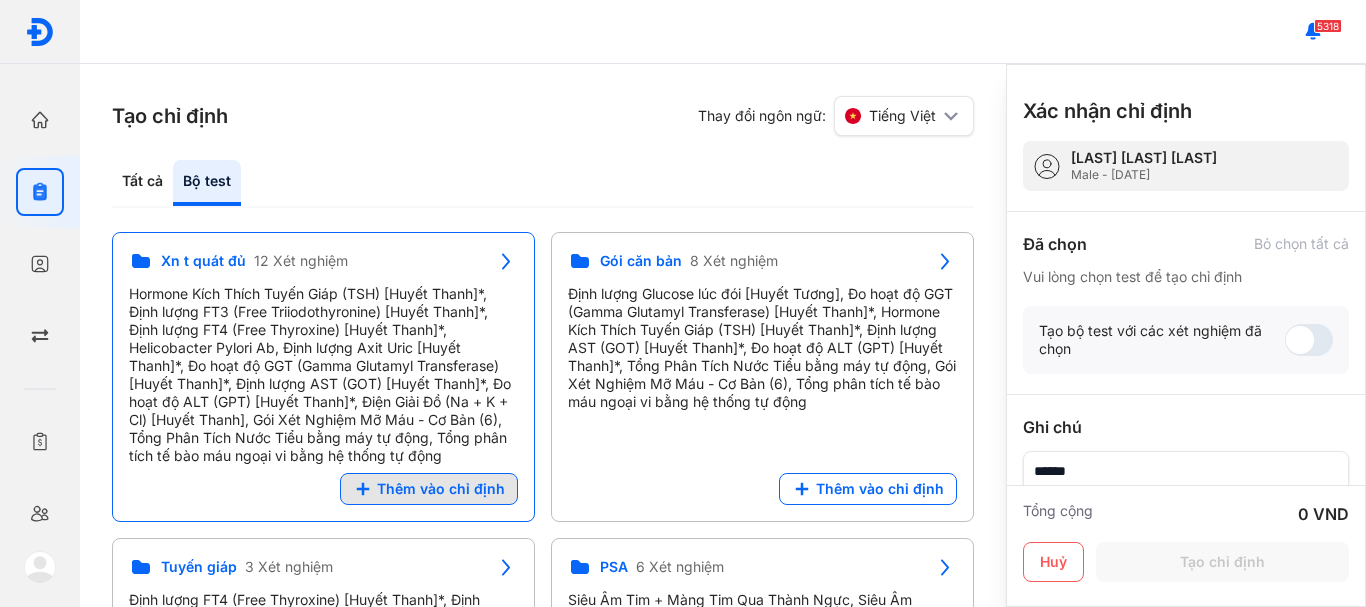 click on "Thêm vào chỉ định" 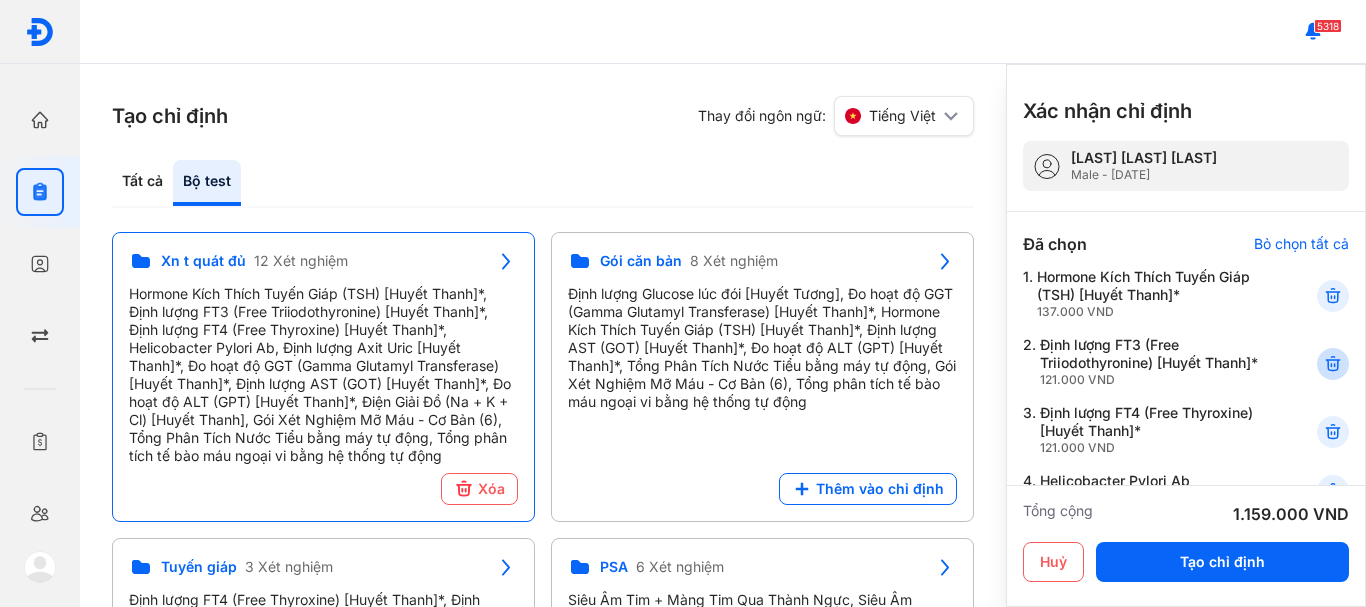 click 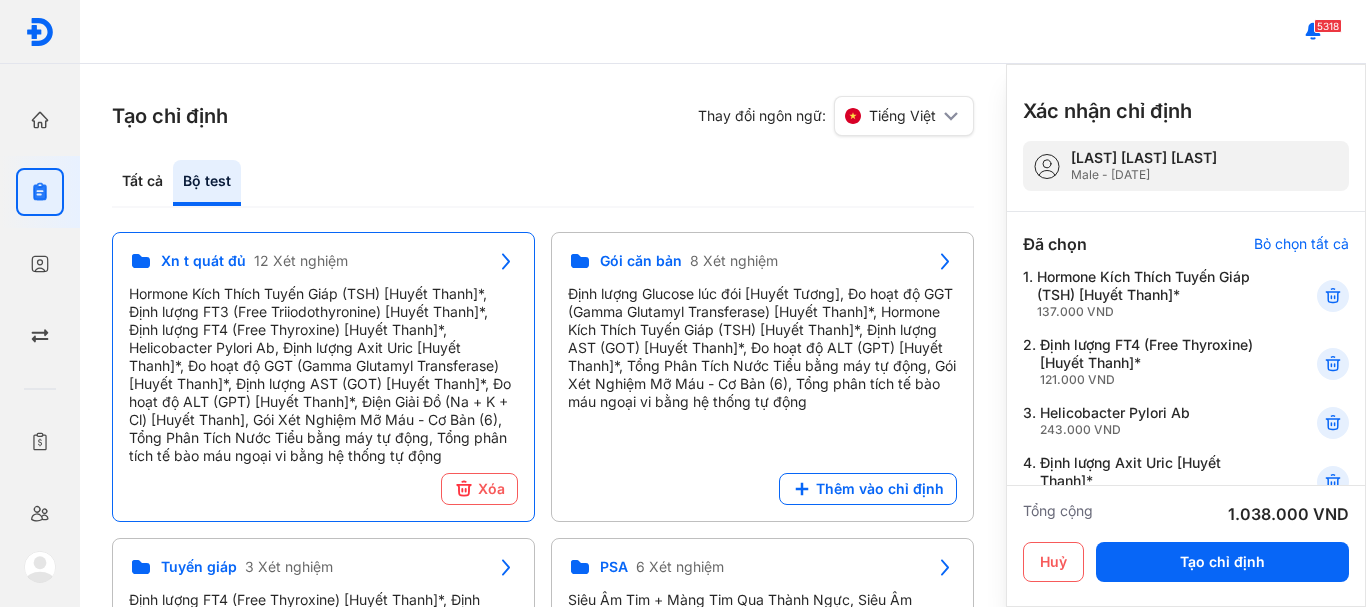 click 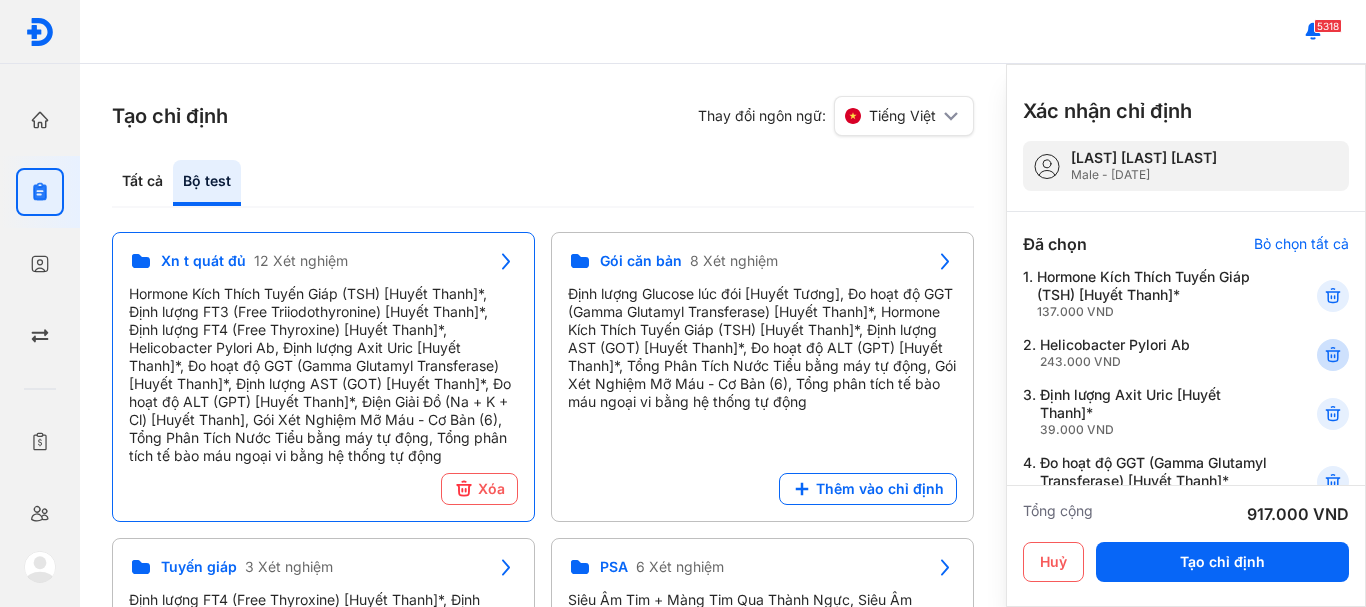 click 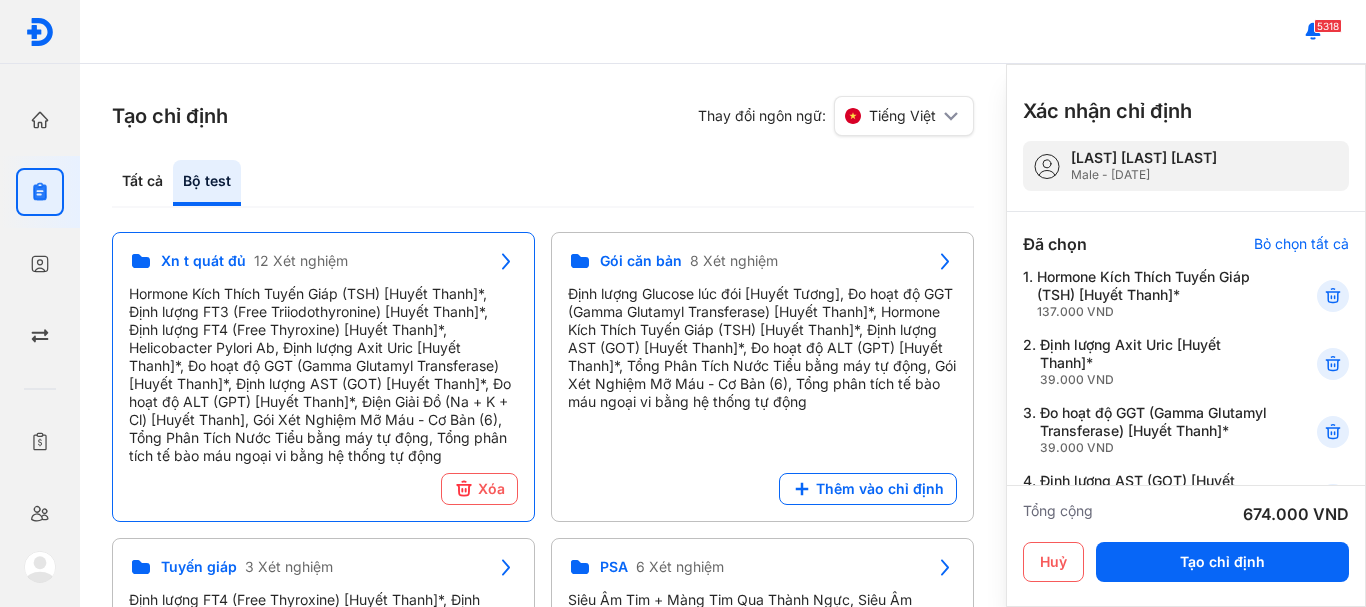 click 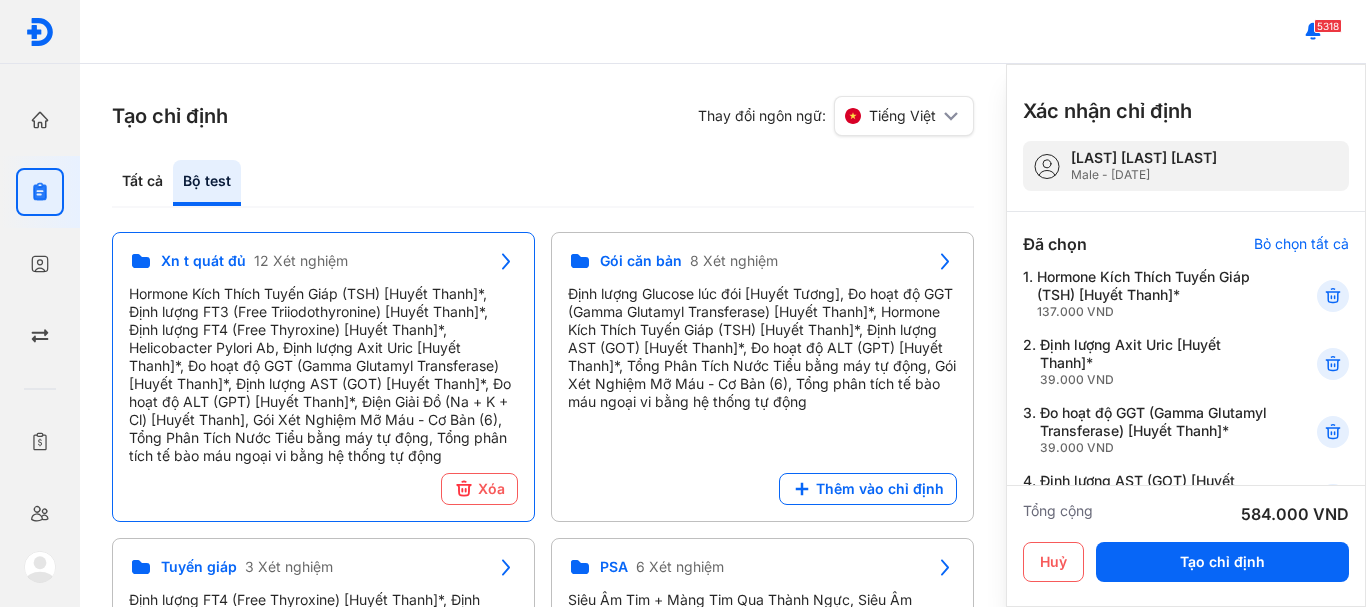 click 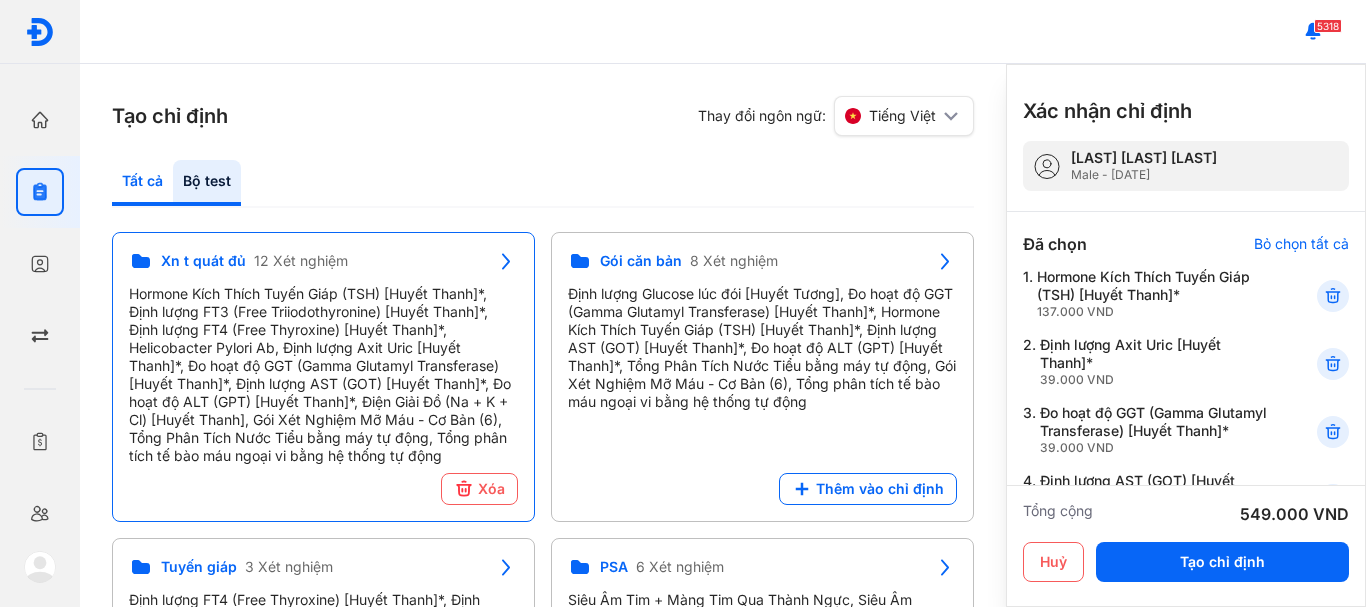 click on "Tất cả" 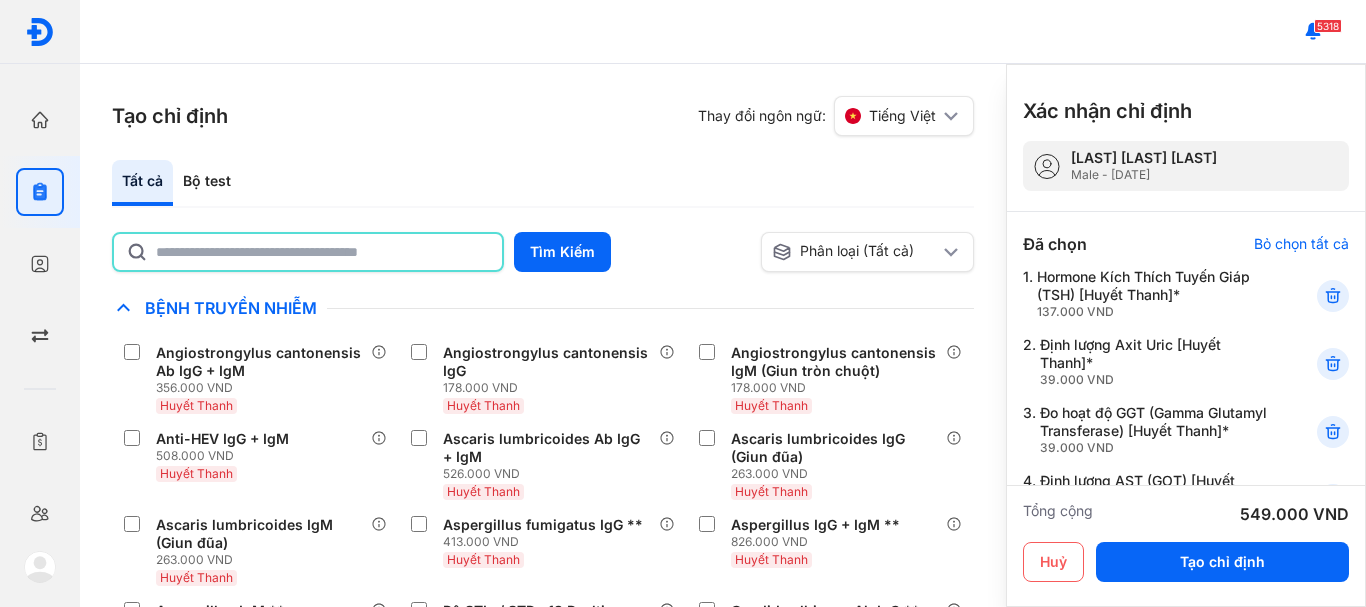 click 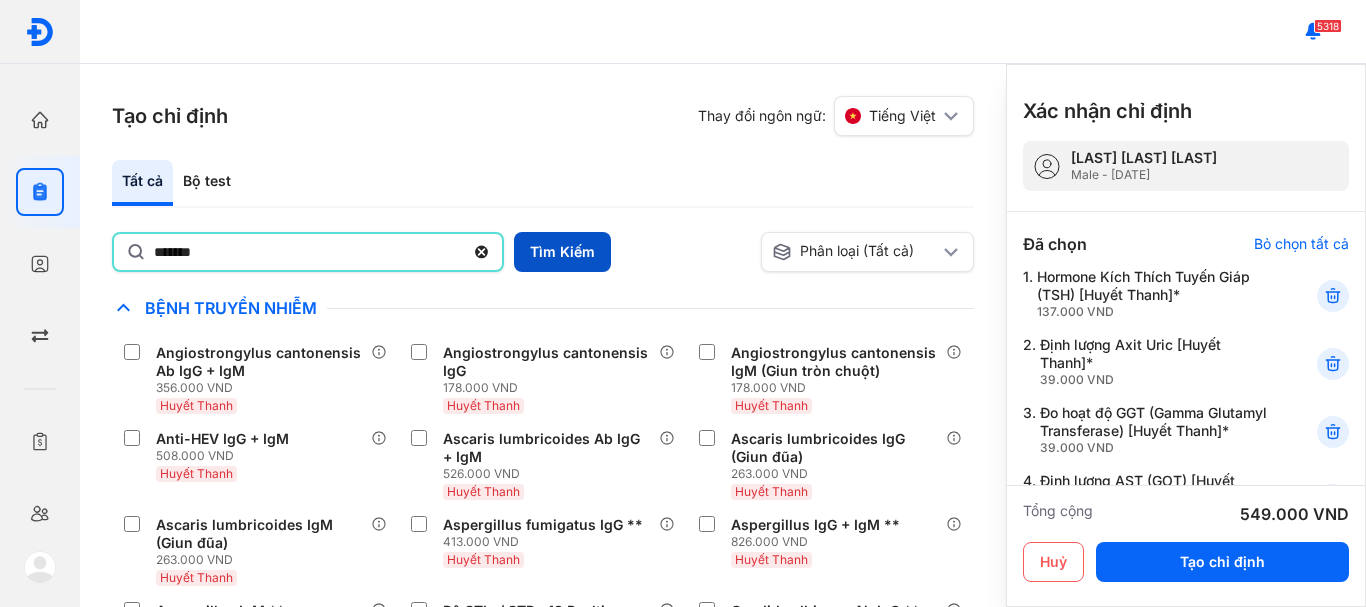 type on "*******" 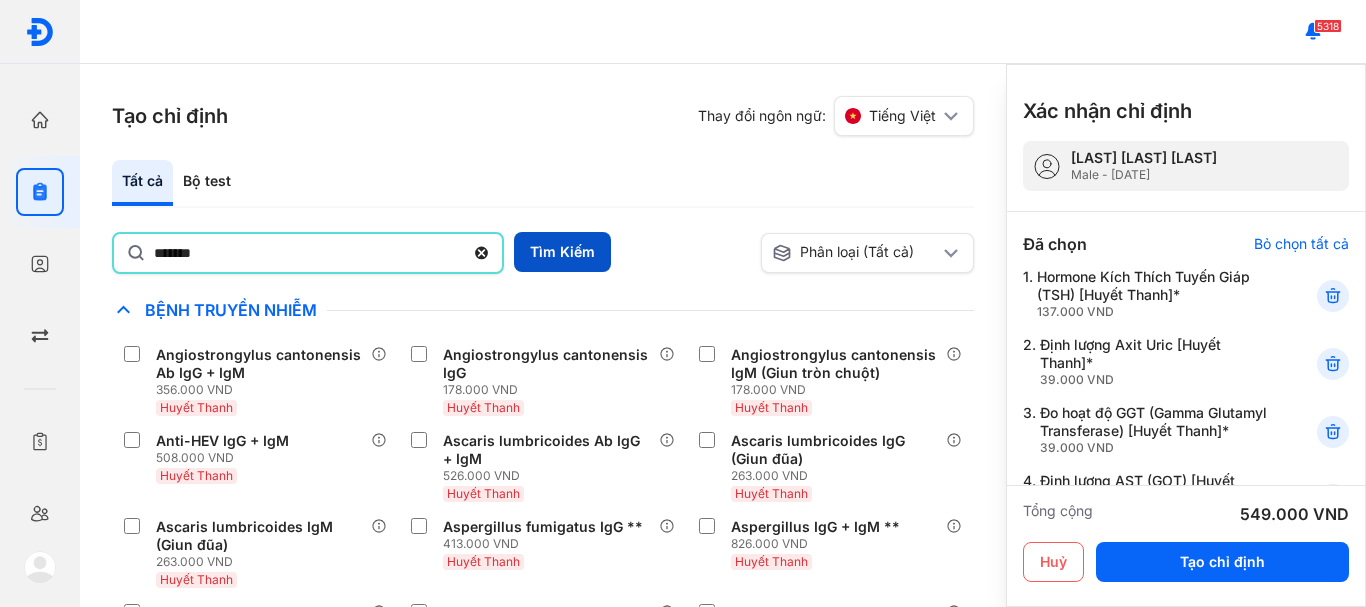 click on "Tìm Kiếm" at bounding box center [562, 252] 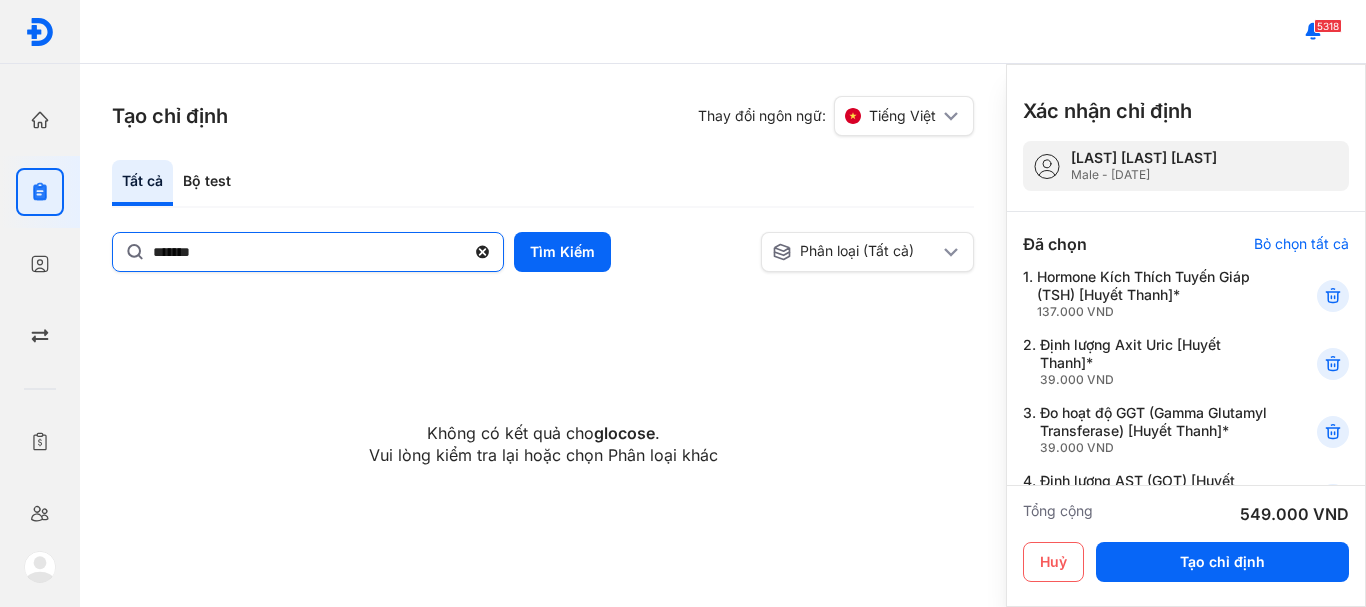click 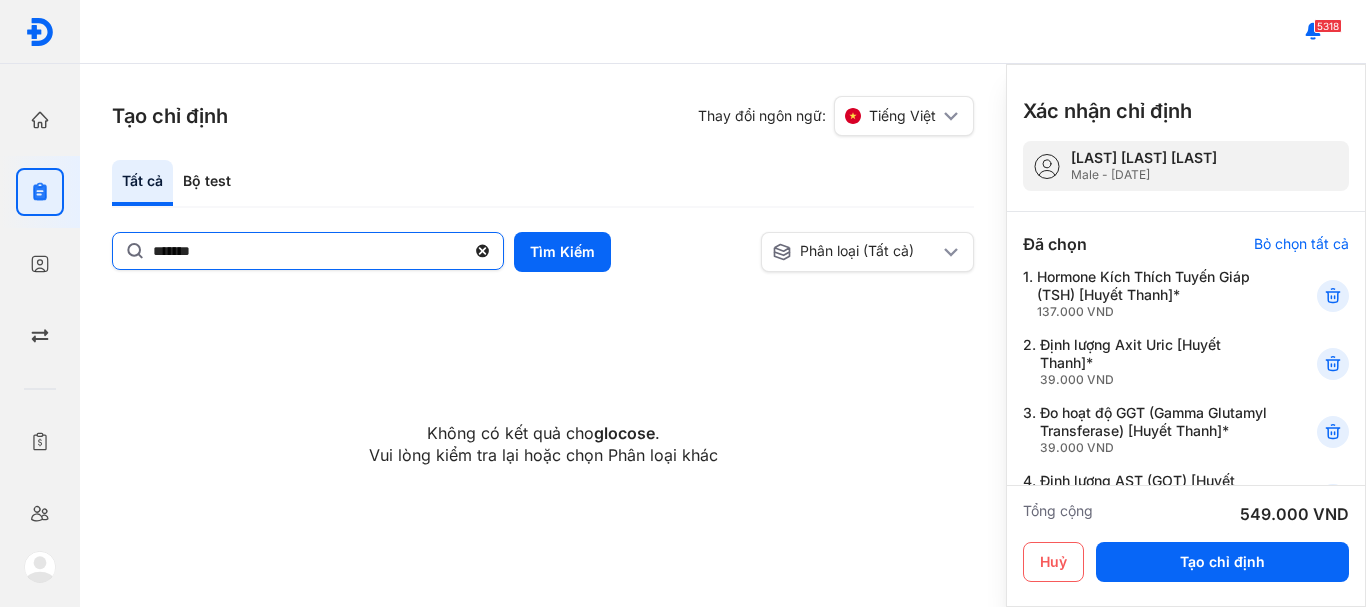 click on "*******" 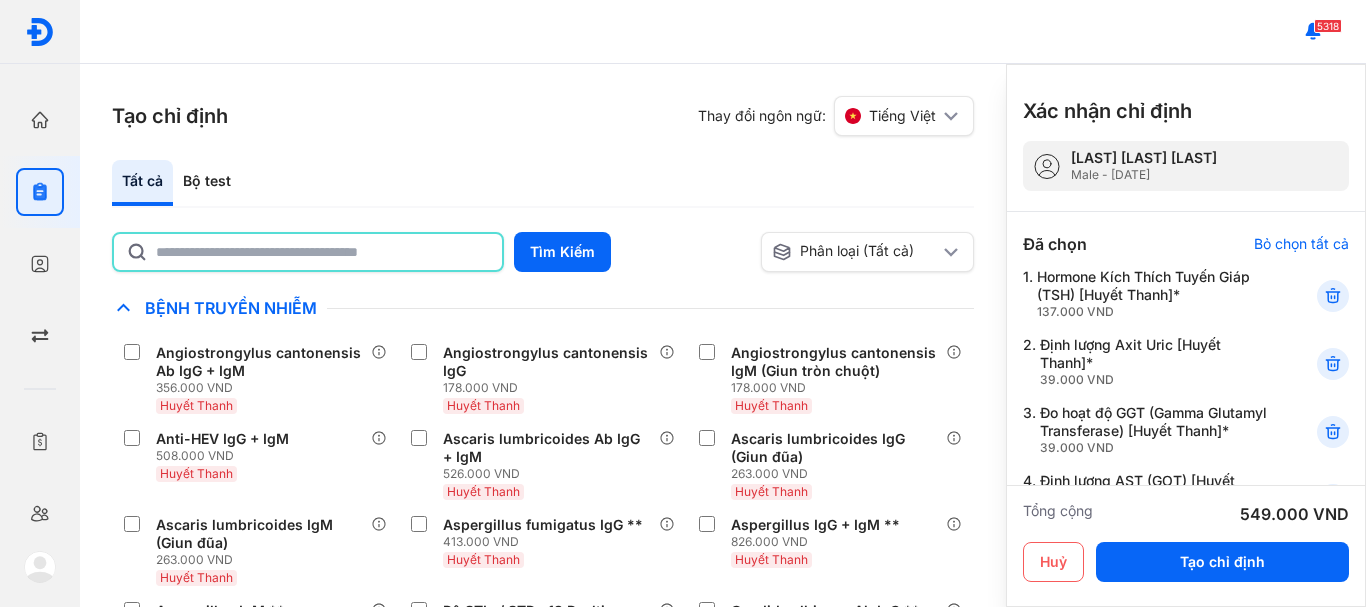click 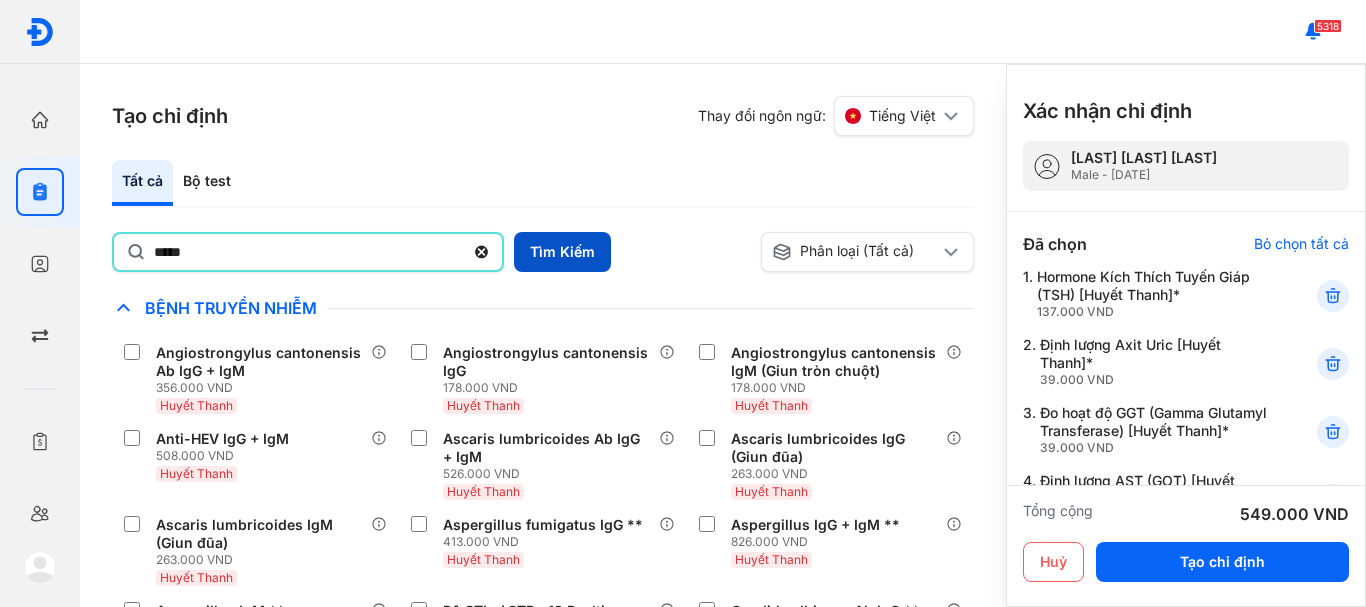 type on "*****" 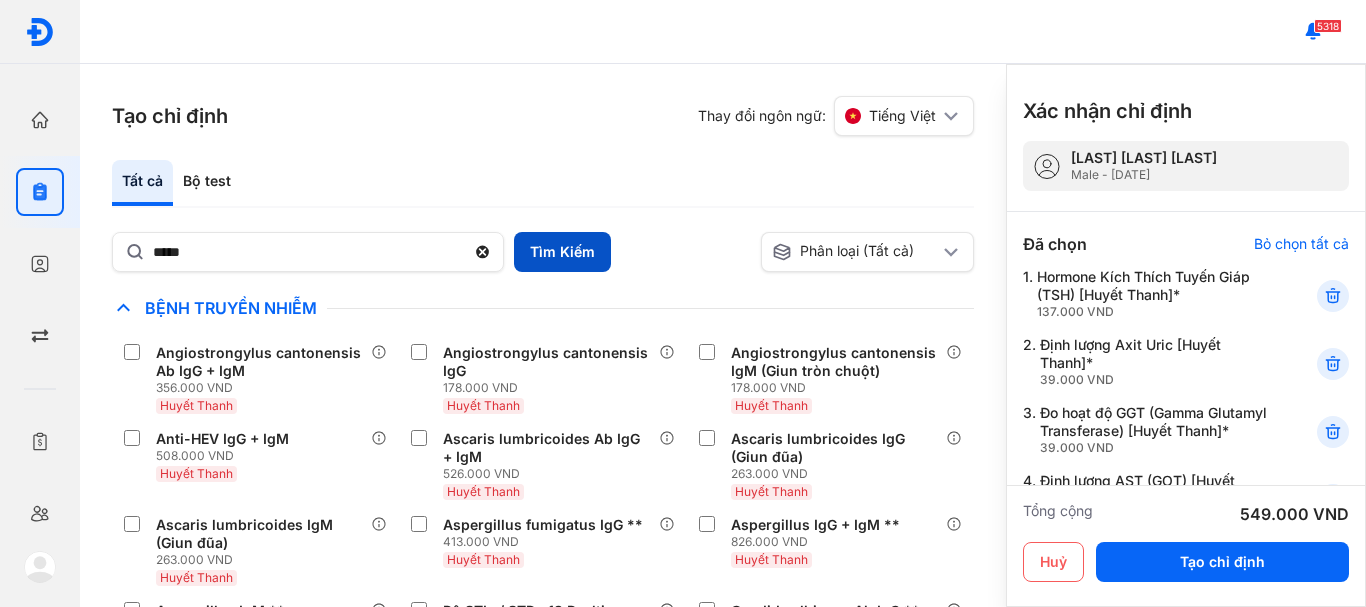 click on "Tìm Kiếm" at bounding box center (562, 252) 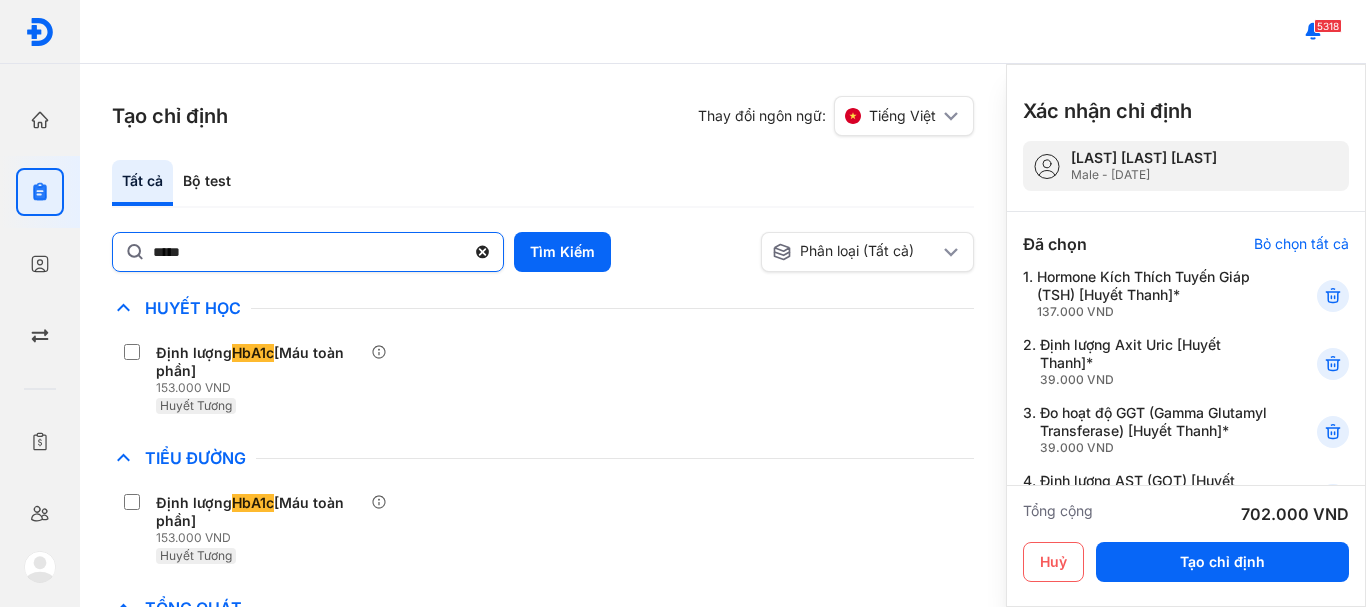 click 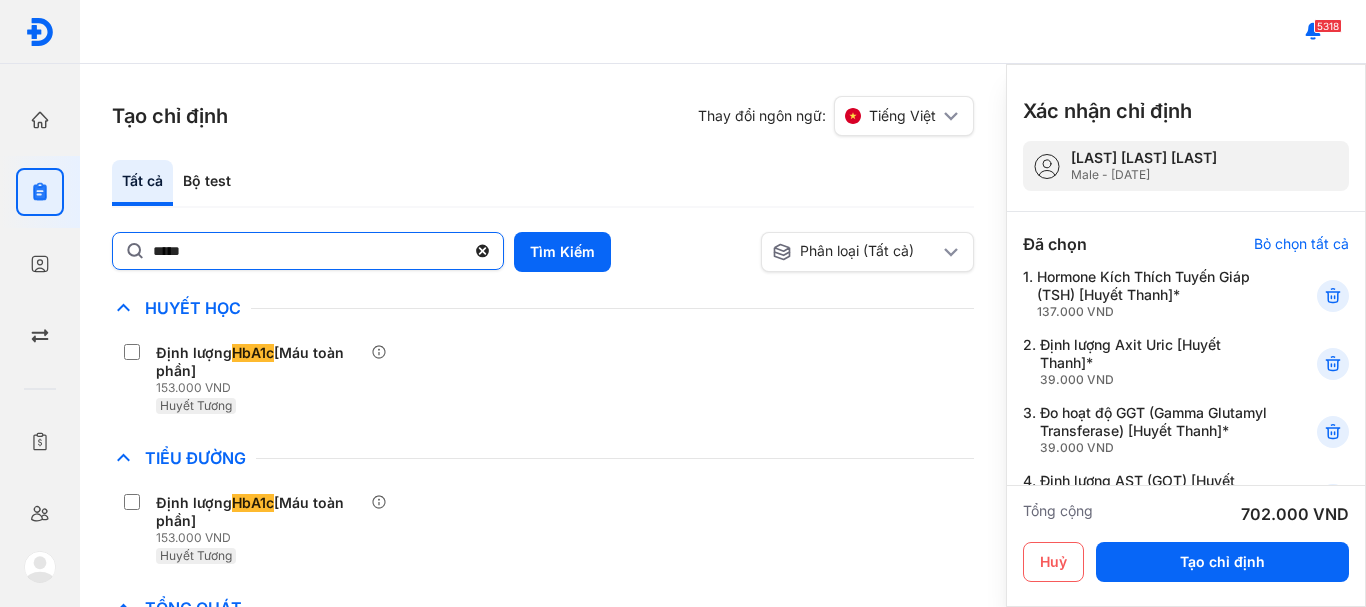 click on "*****" 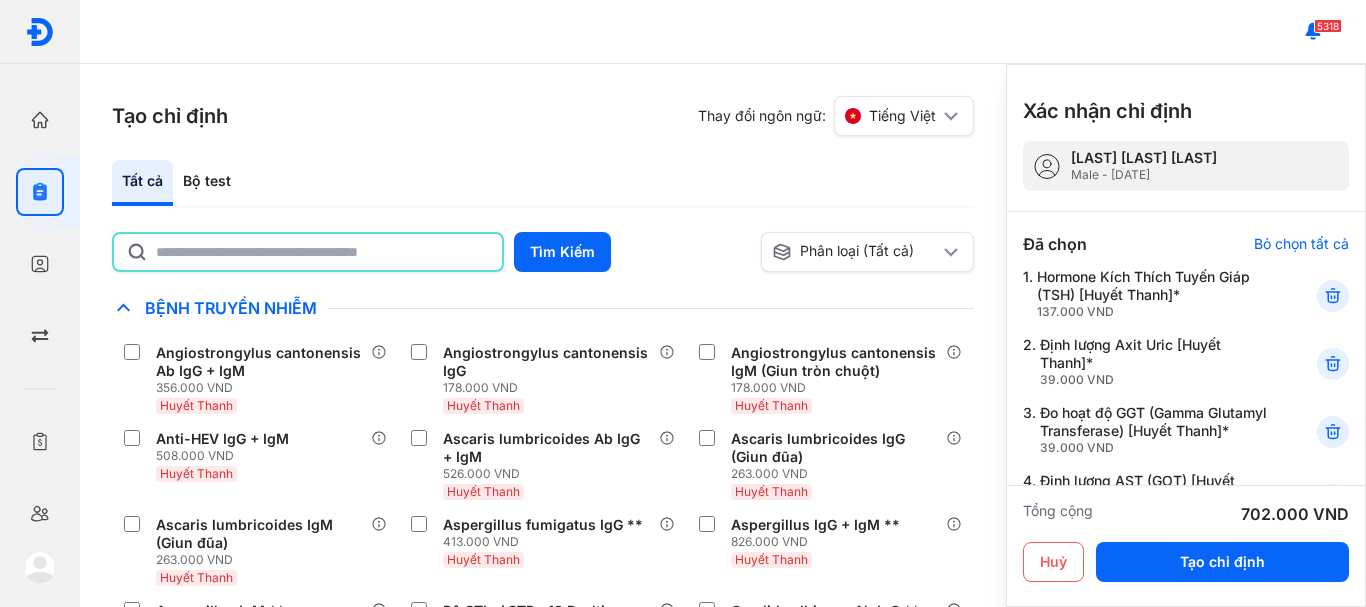 click 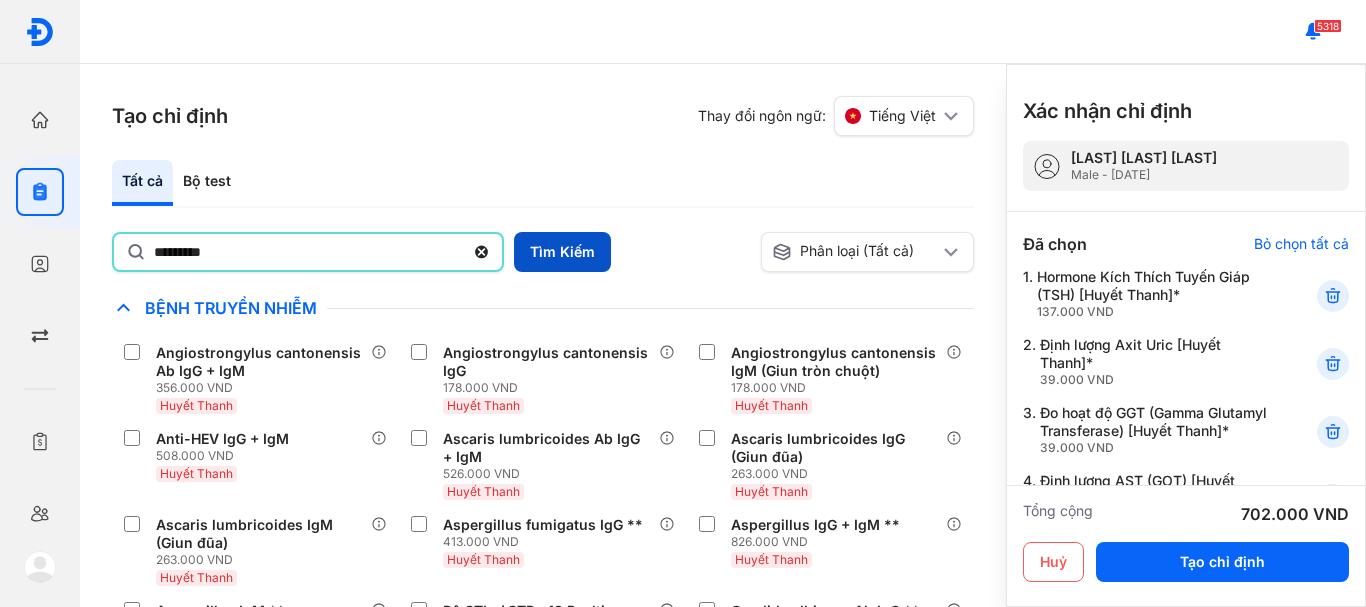 type on "*********" 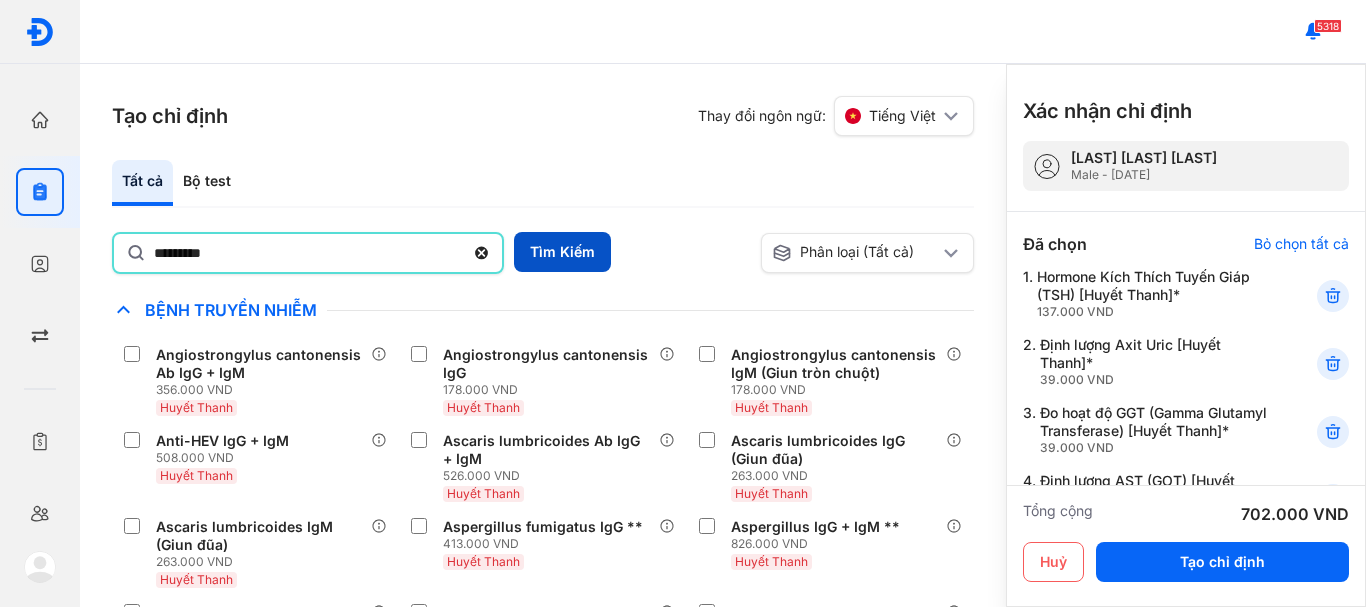 click on "Tìm Kiếm" at bounding box center [562, 252] 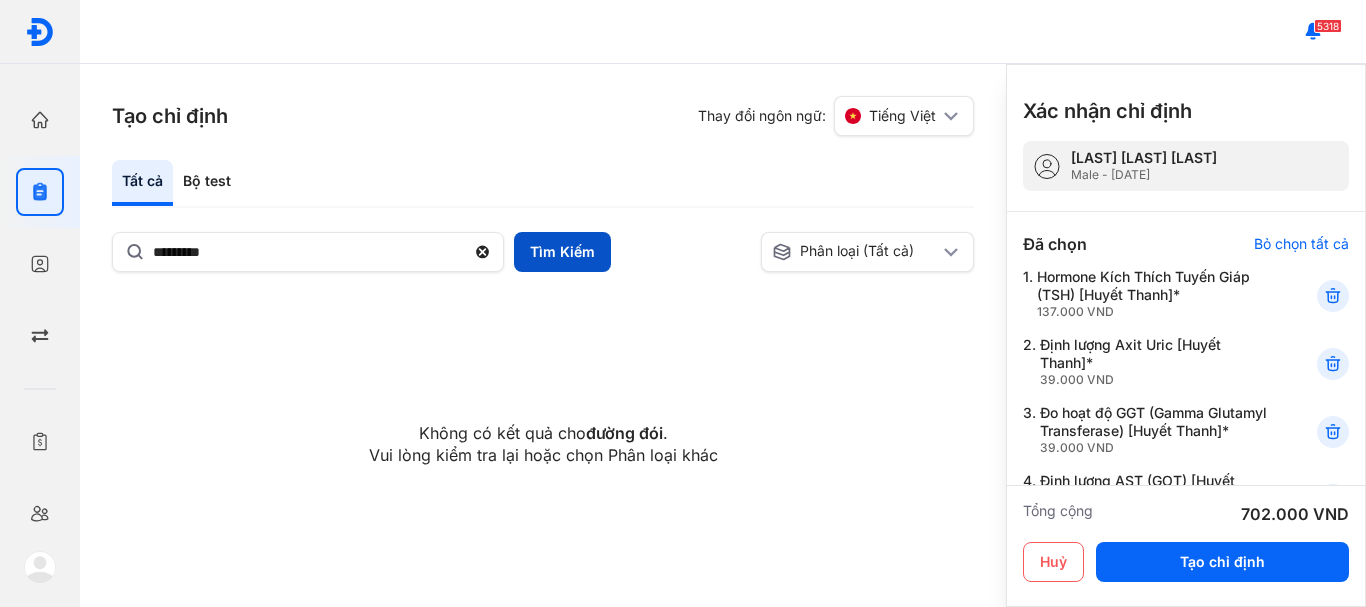 click on "Tìm Kiếm" at bounding box center [562, 252] 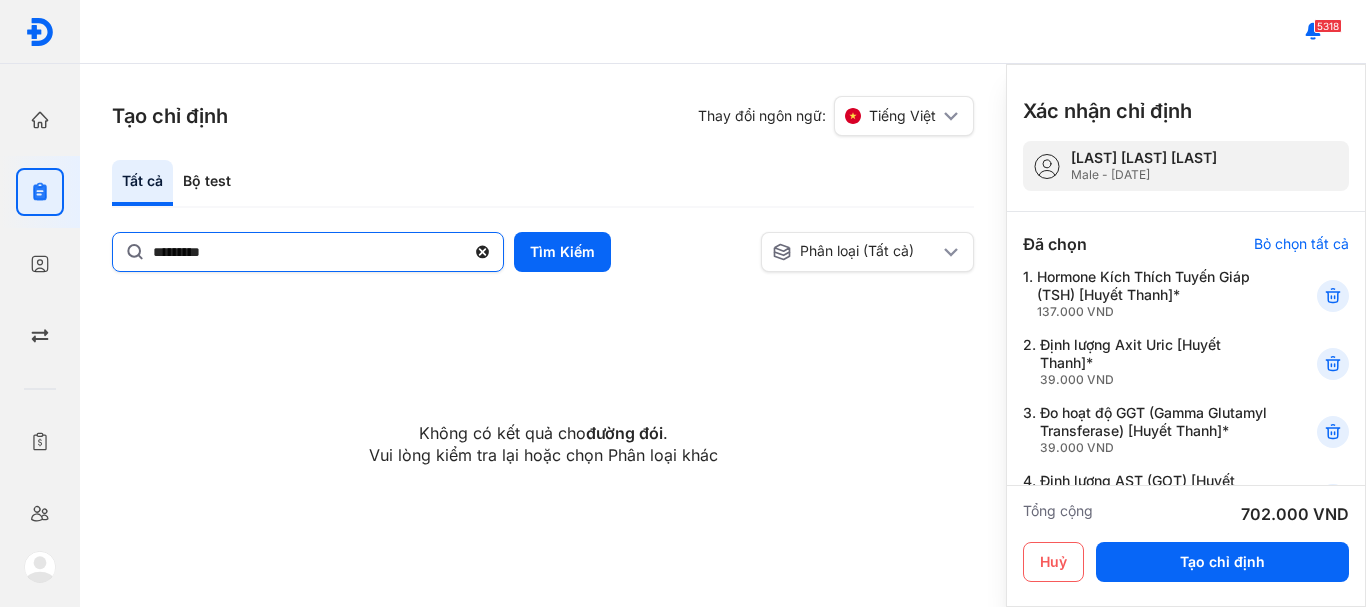 click 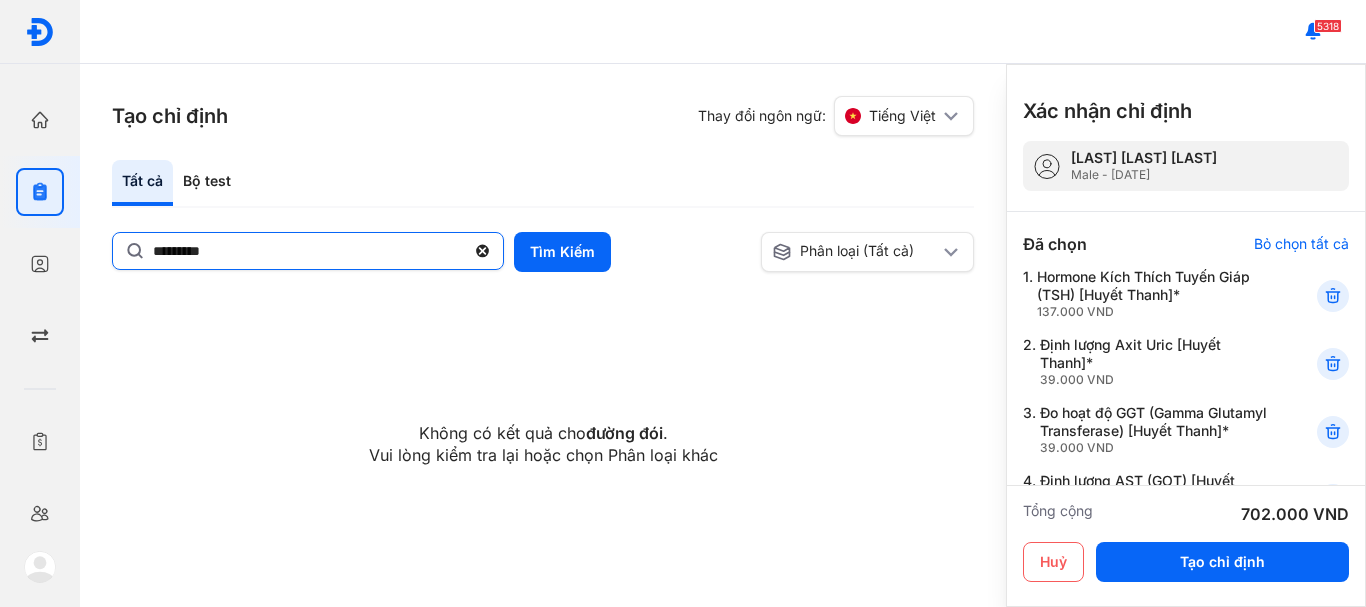 click on "*********" 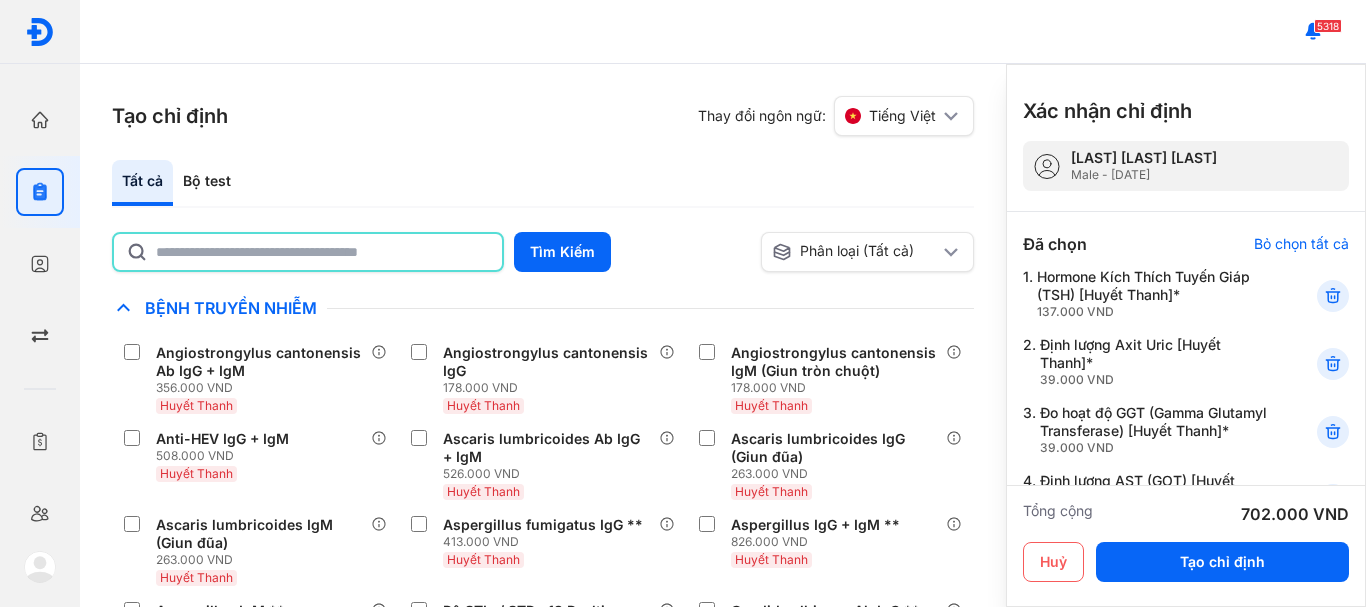 click 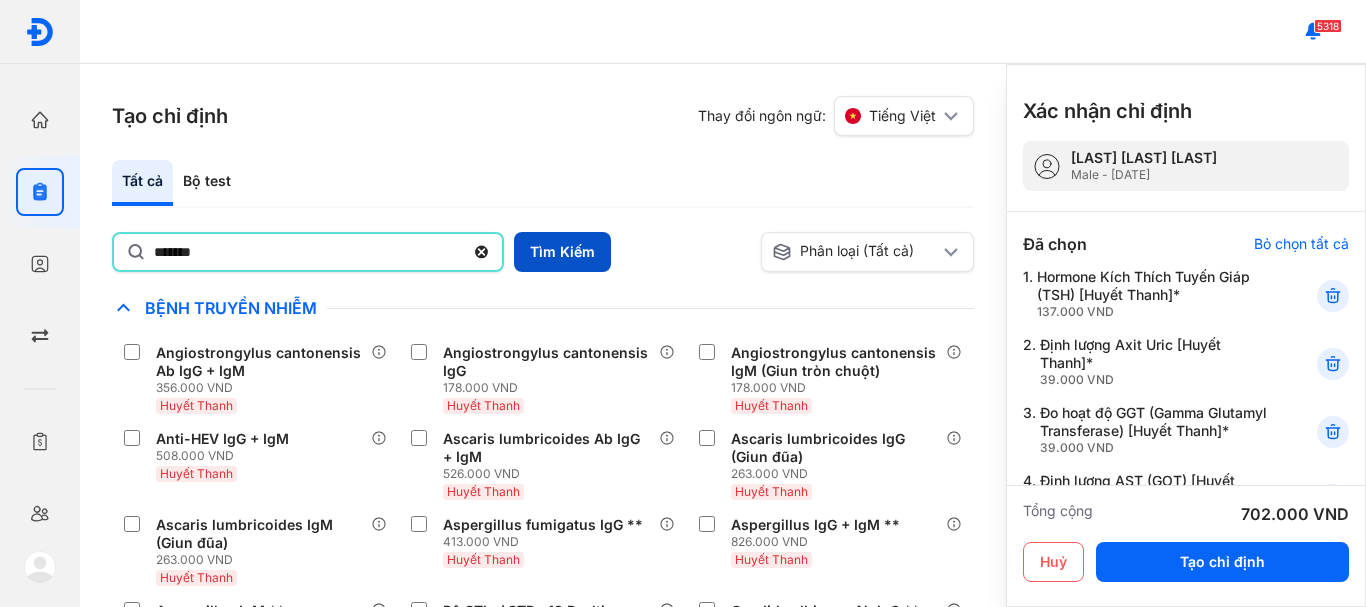 type on "*******" 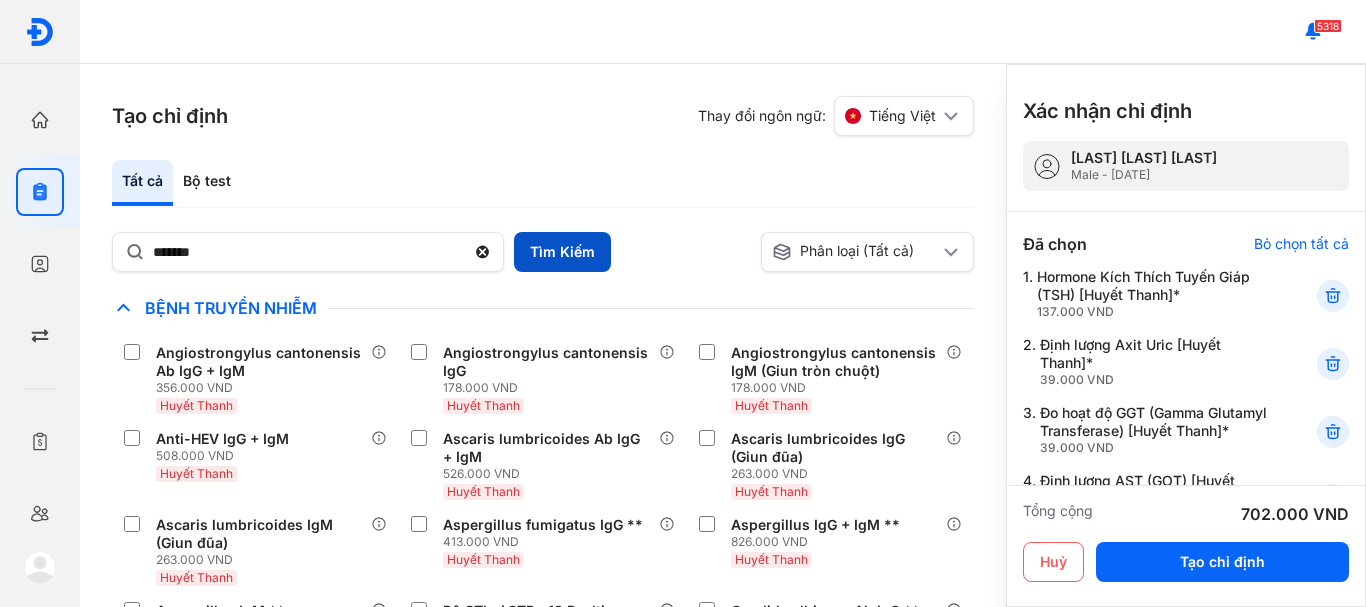 click on "Tìm Kiếm" at bounding box center (562, 252) 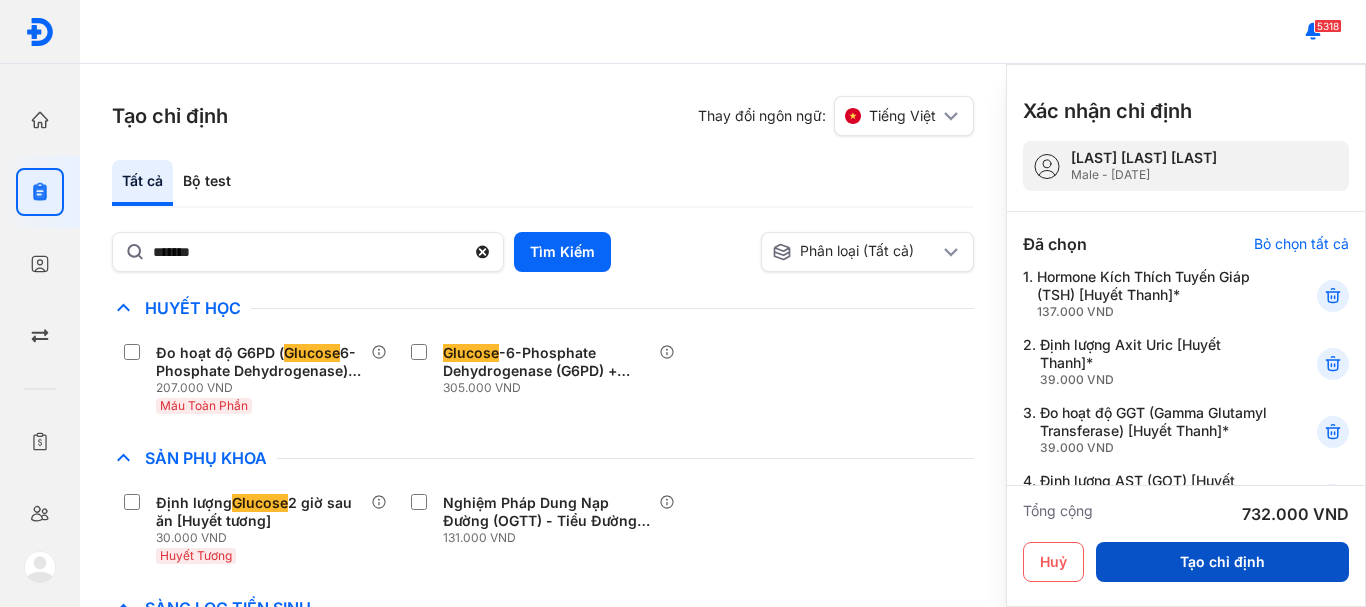 click on "Tạo chỉ định" at bounding box center (1222, 562) 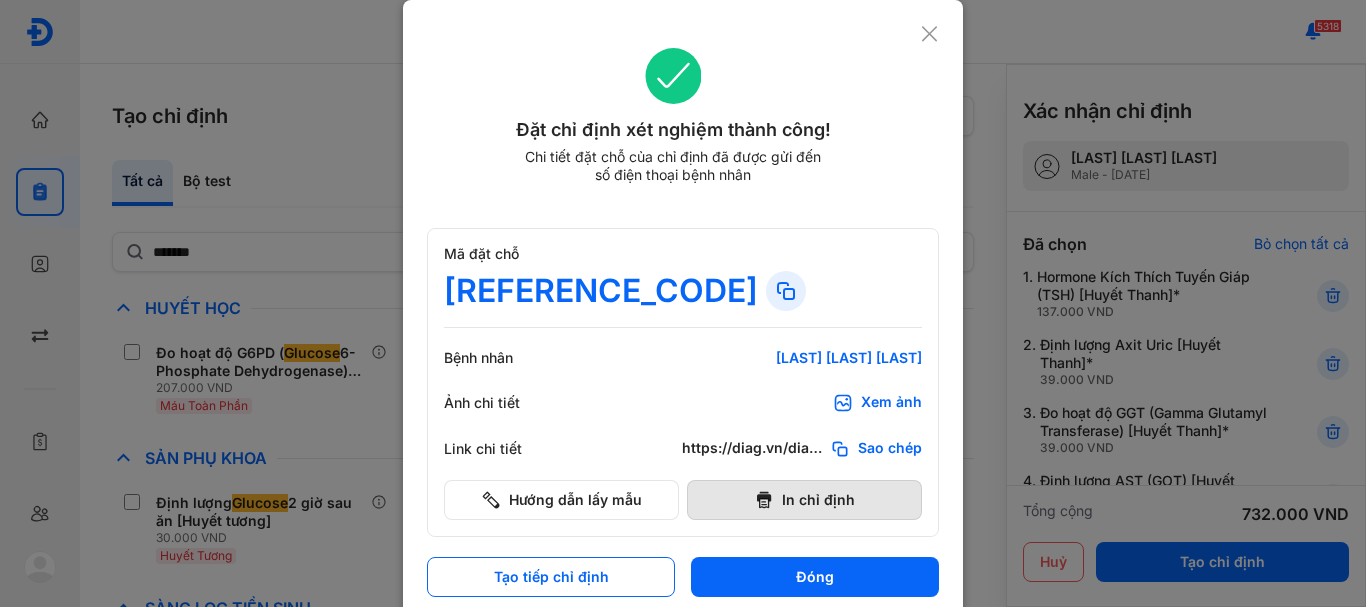 click on "In chỉ định" at bounding box center [804, 500] 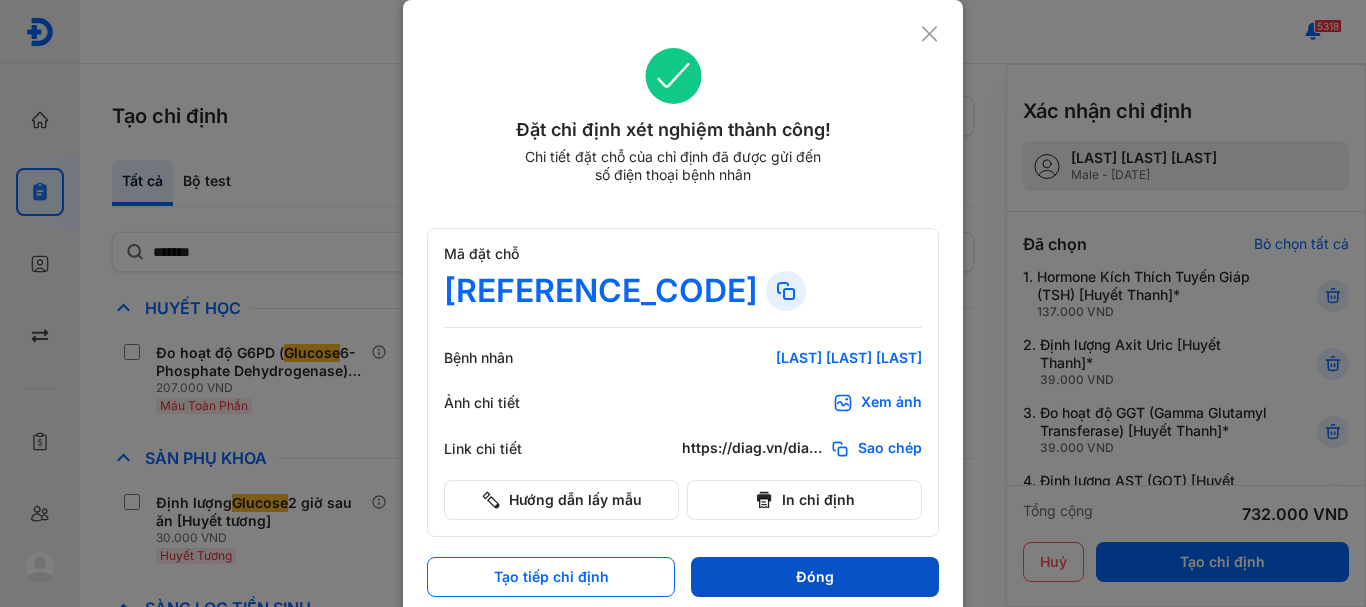 click on "Đóng" at bounding box center [815, 577] 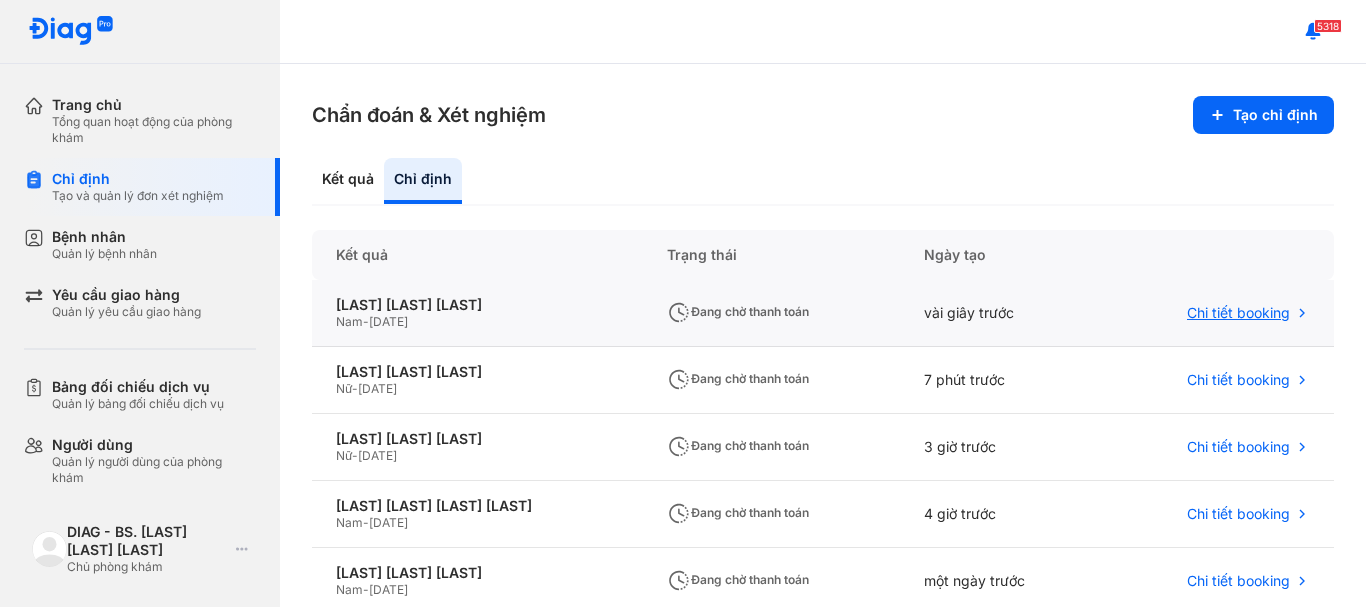 click on "Chi tiết booking" at bounding box center [1238, 313] 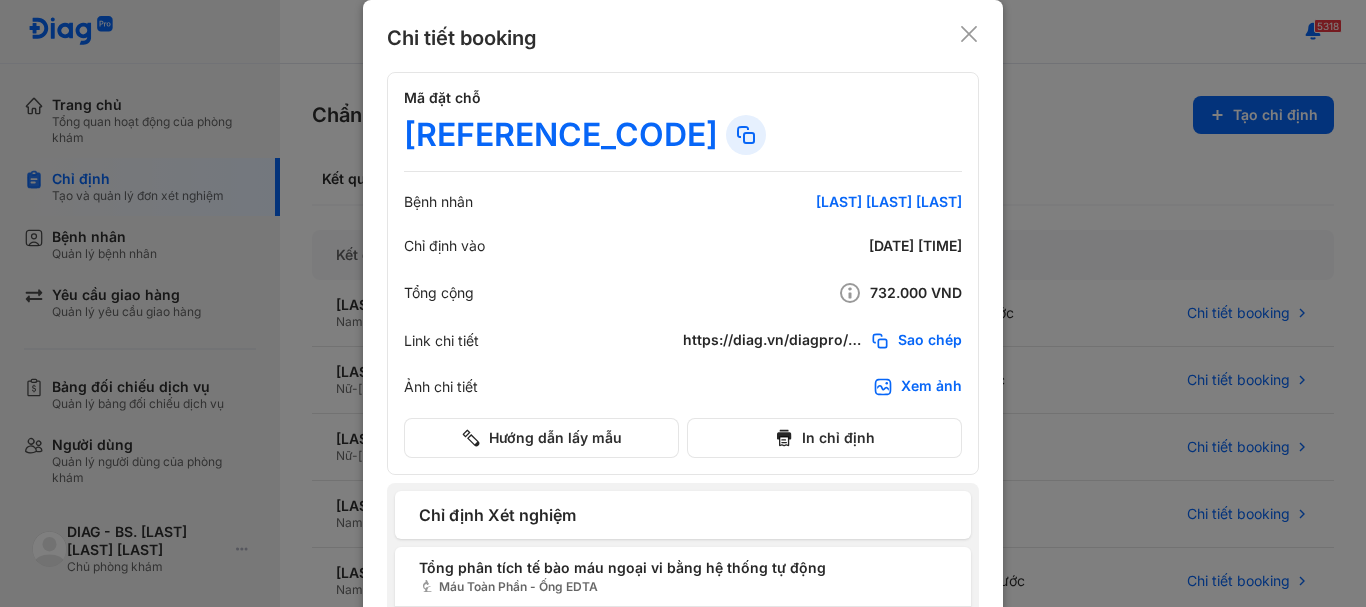 click 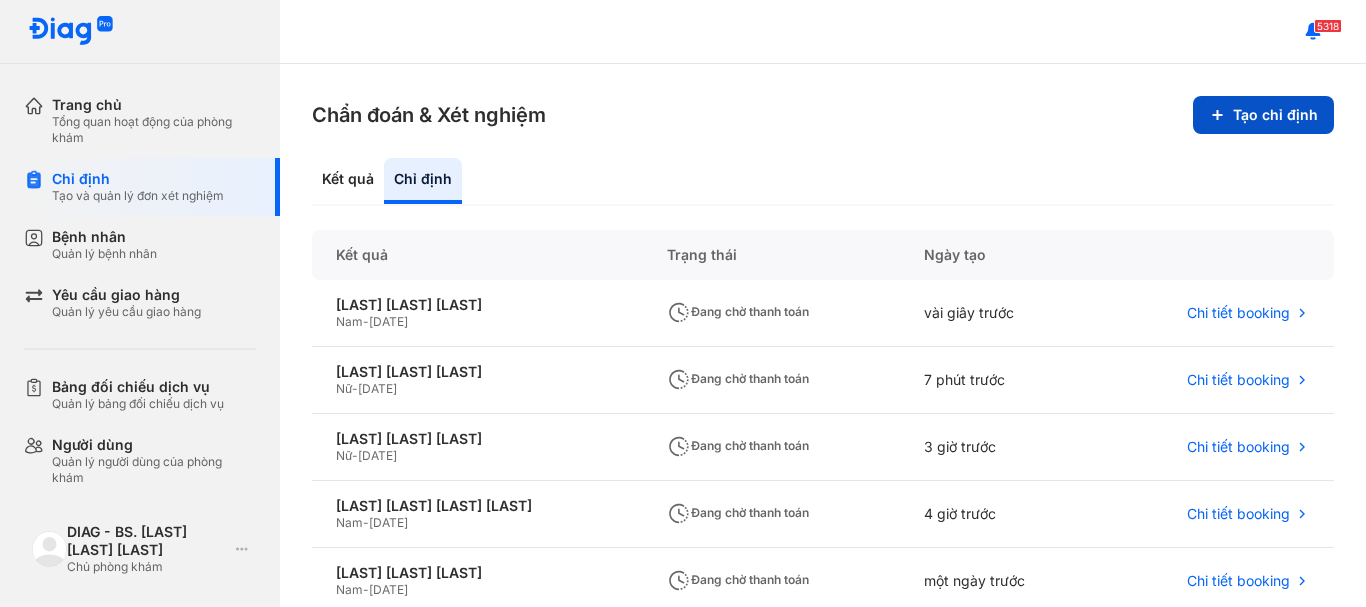 click on "Tạo chỉ định" at bounding box center (1263, 115) 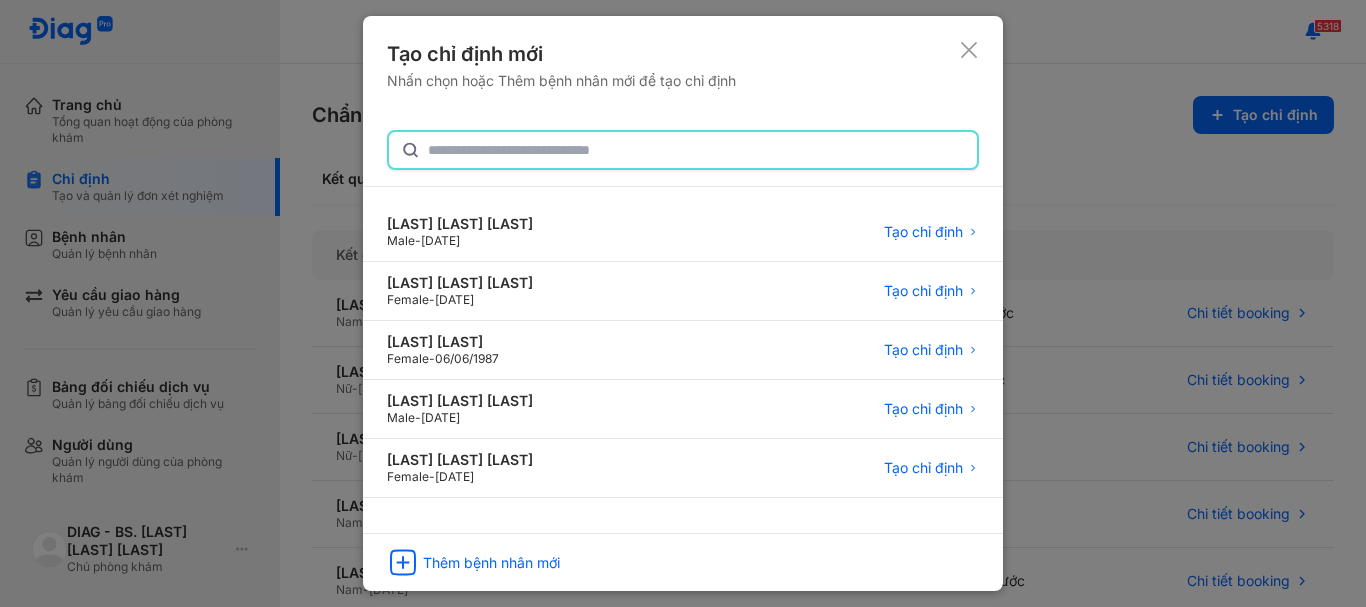 click 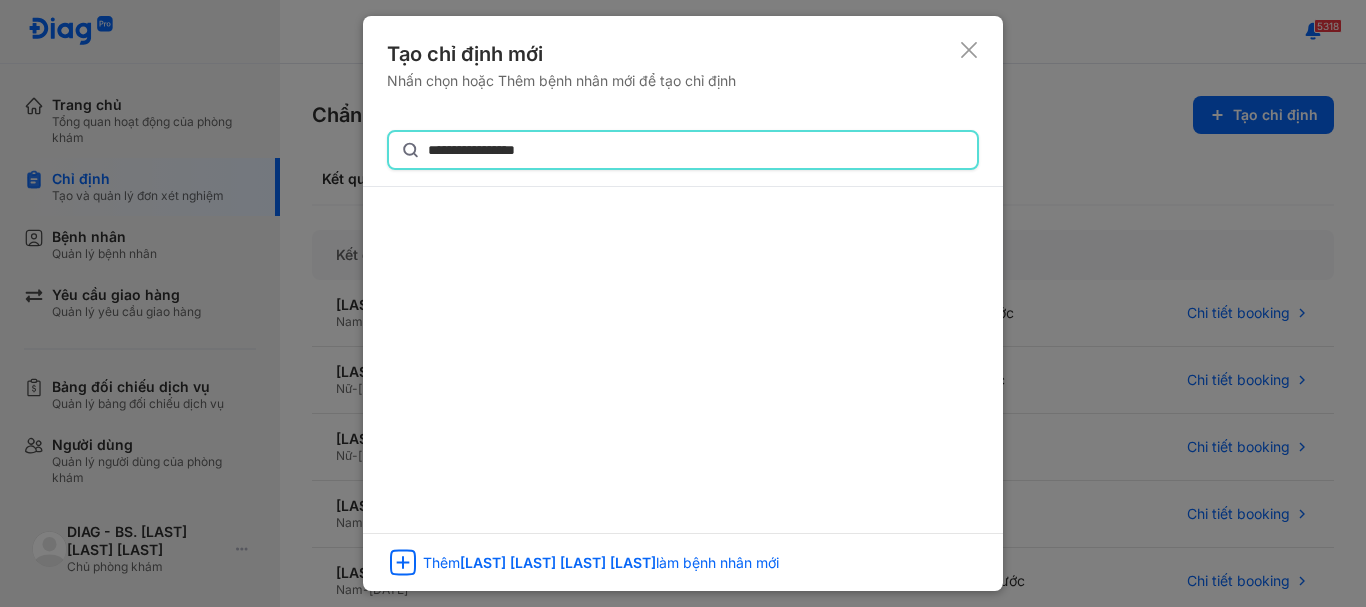 type on "**********" 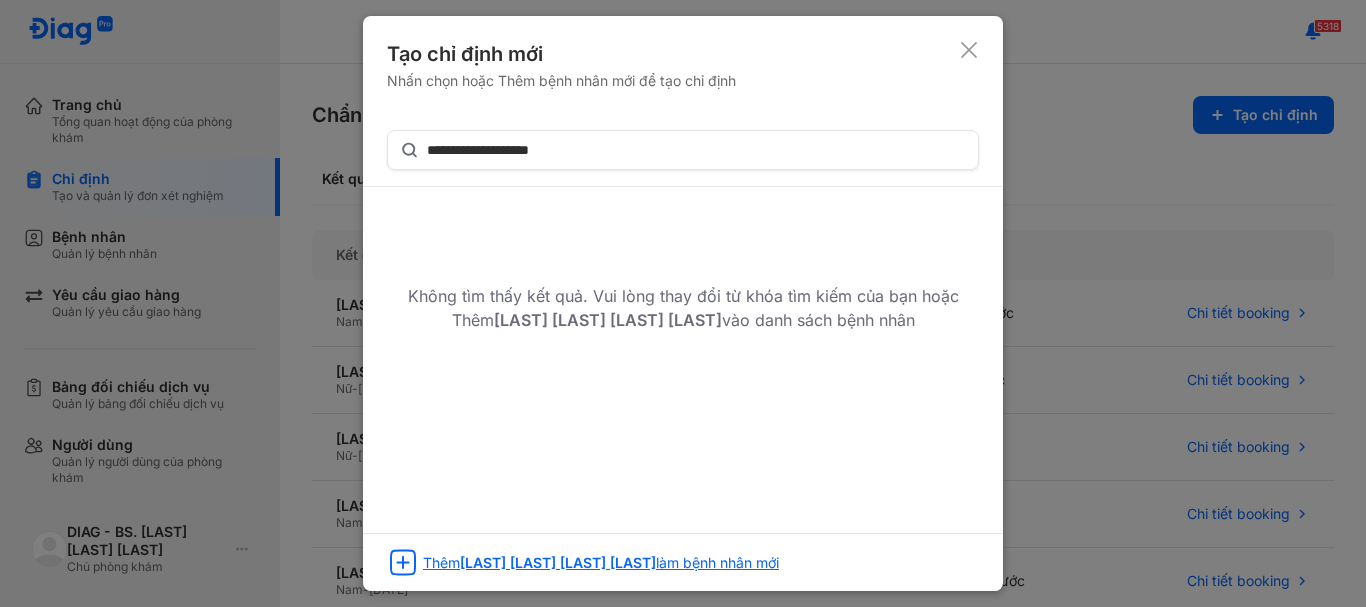 click on "Thêm  [LAST] [LAST] [LAST] [LAST]
làm bệnh nhân mới" at bounding box center [601, 563] 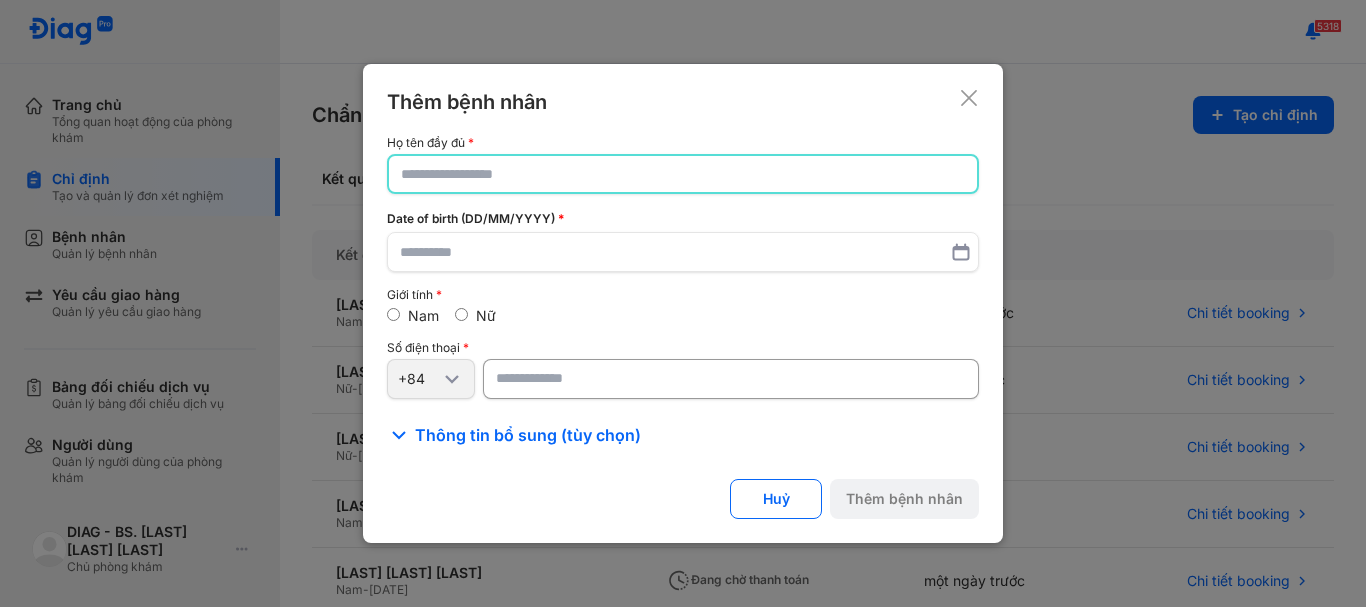 click 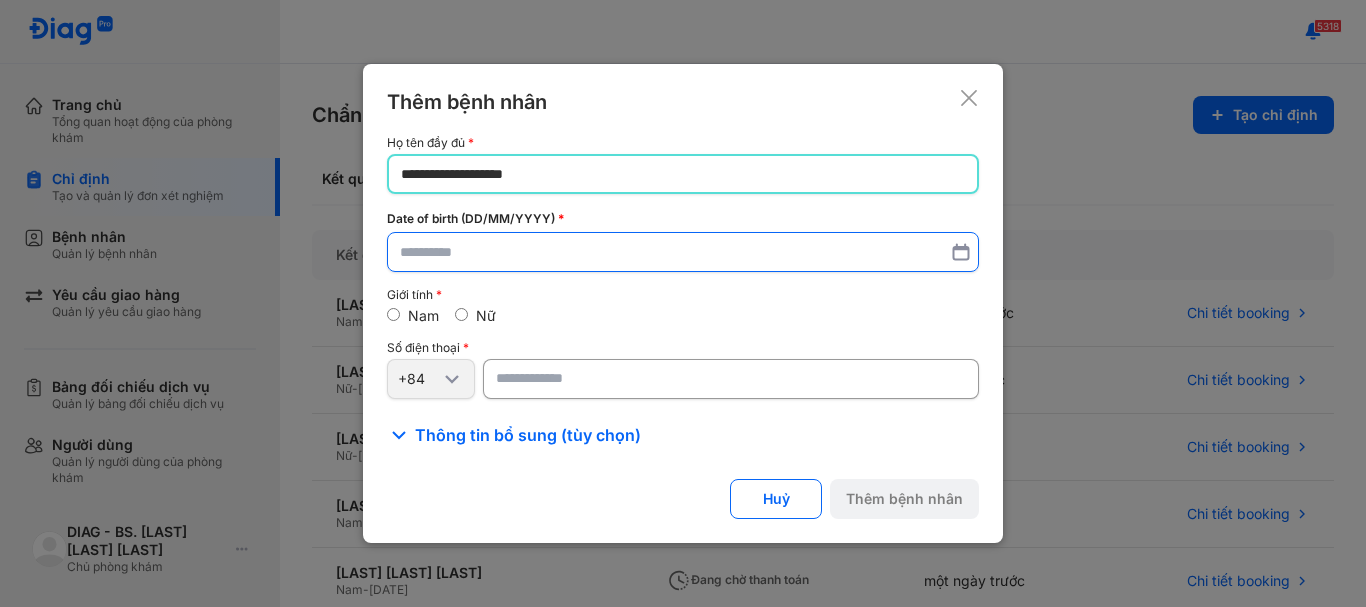 type on "**********" 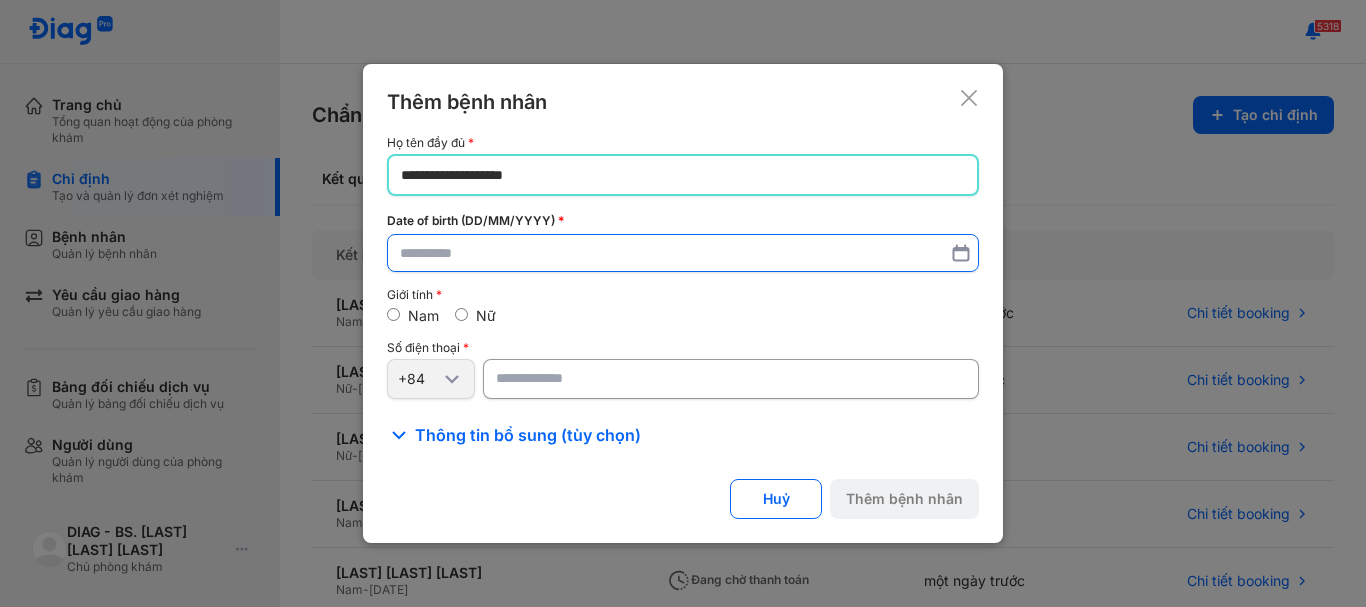 click at bounding box center (683, 253) 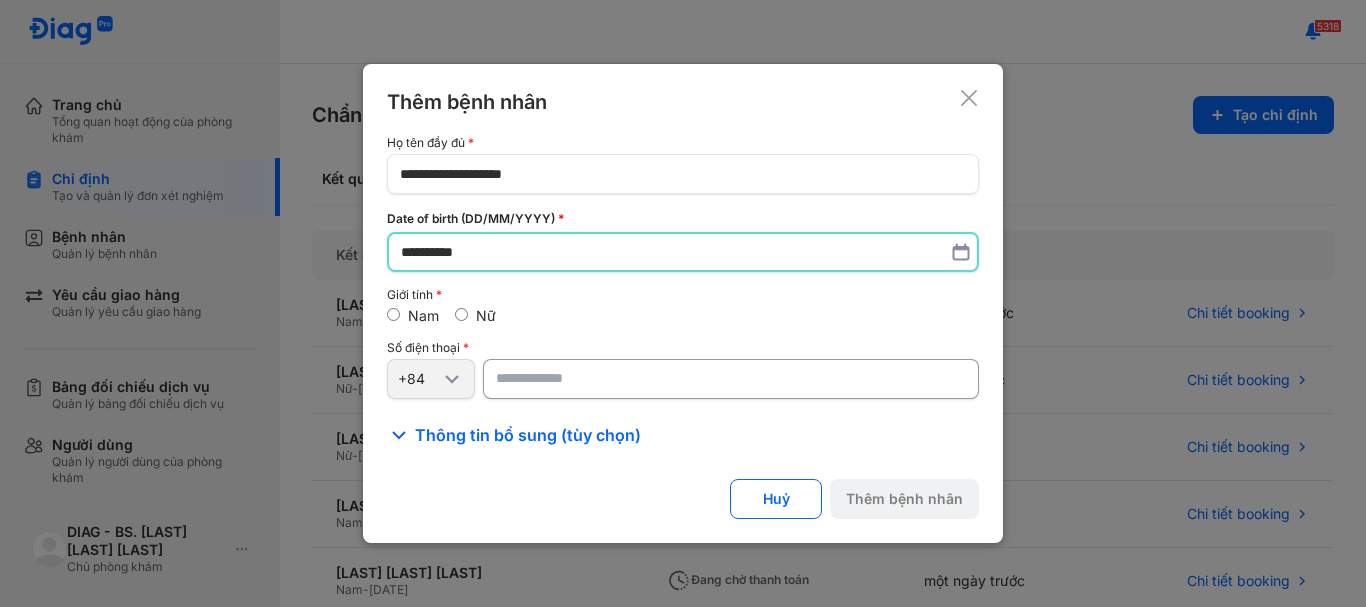 type on "**********" 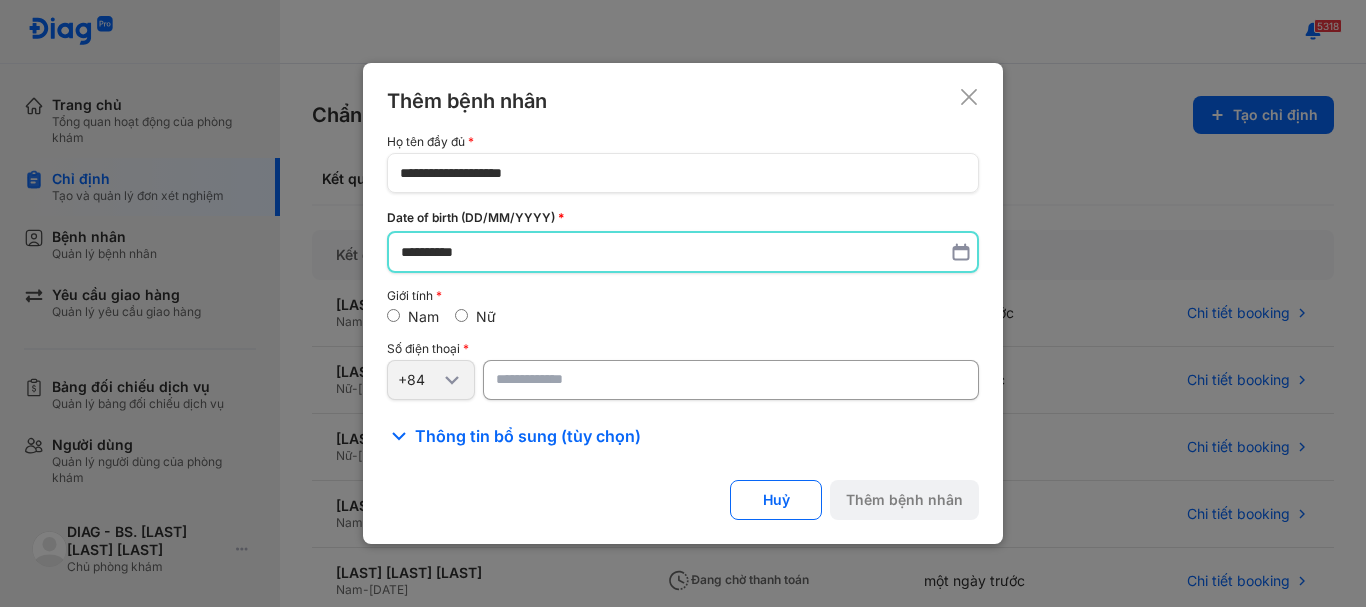 click at bounding box center [731, 380] 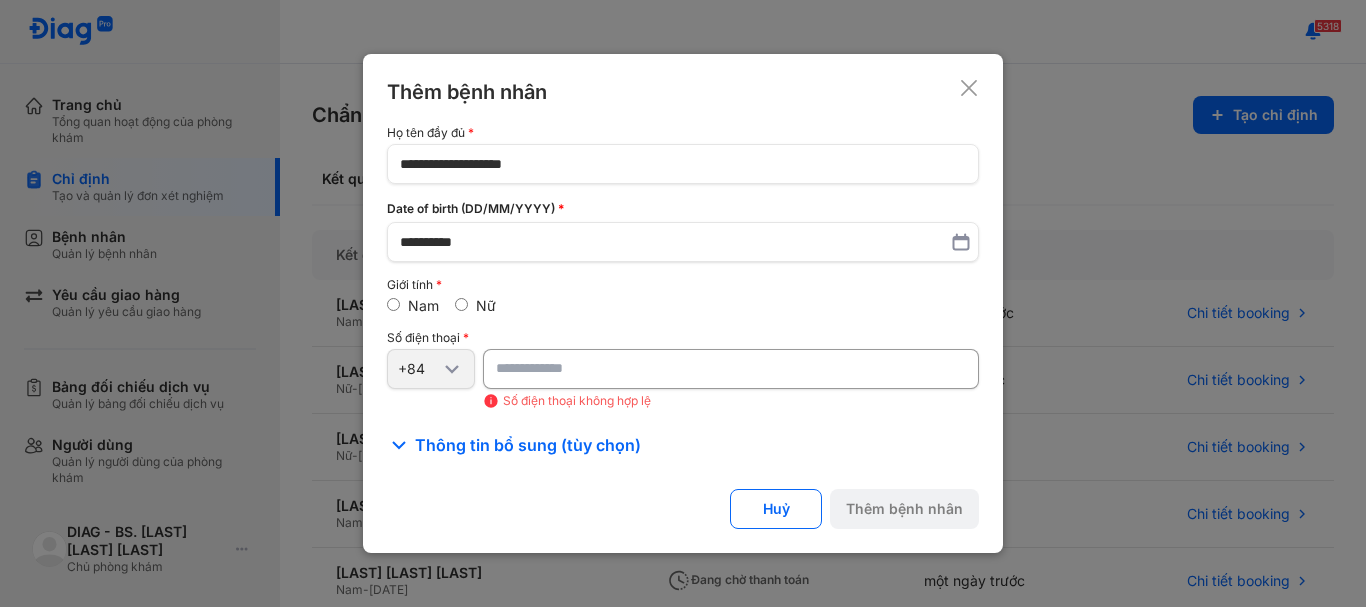 type on "*********" 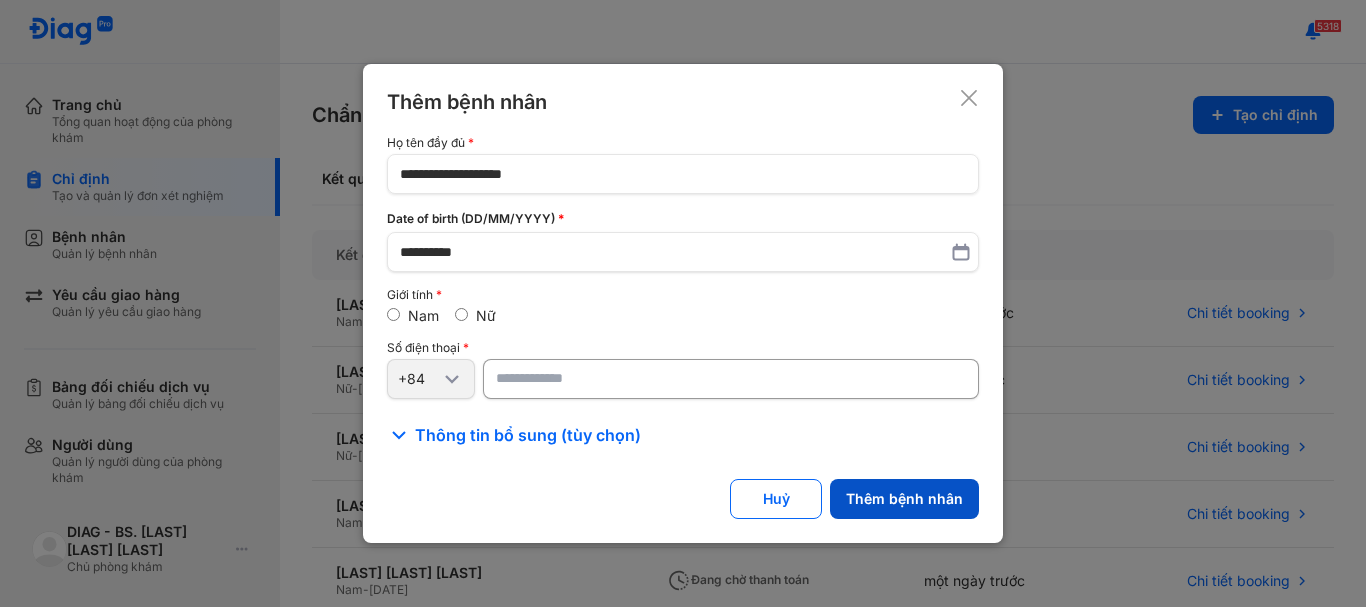 click on "Thêm bệnh nhân" at bounding box center (904, 499) 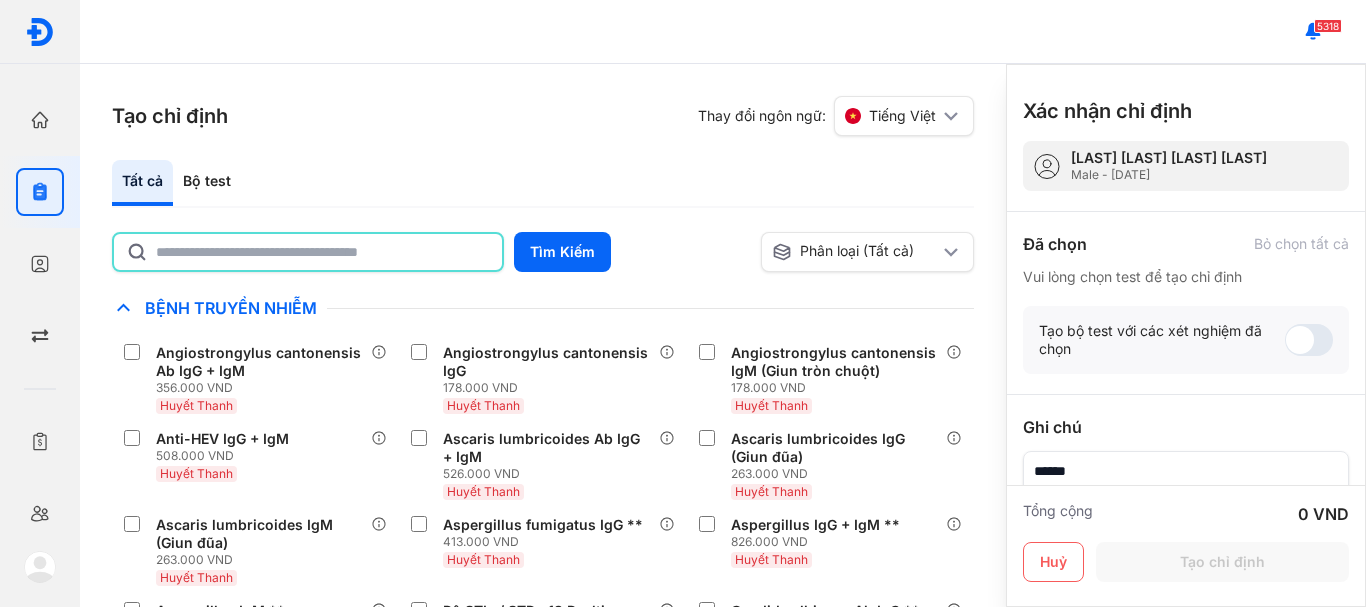 click 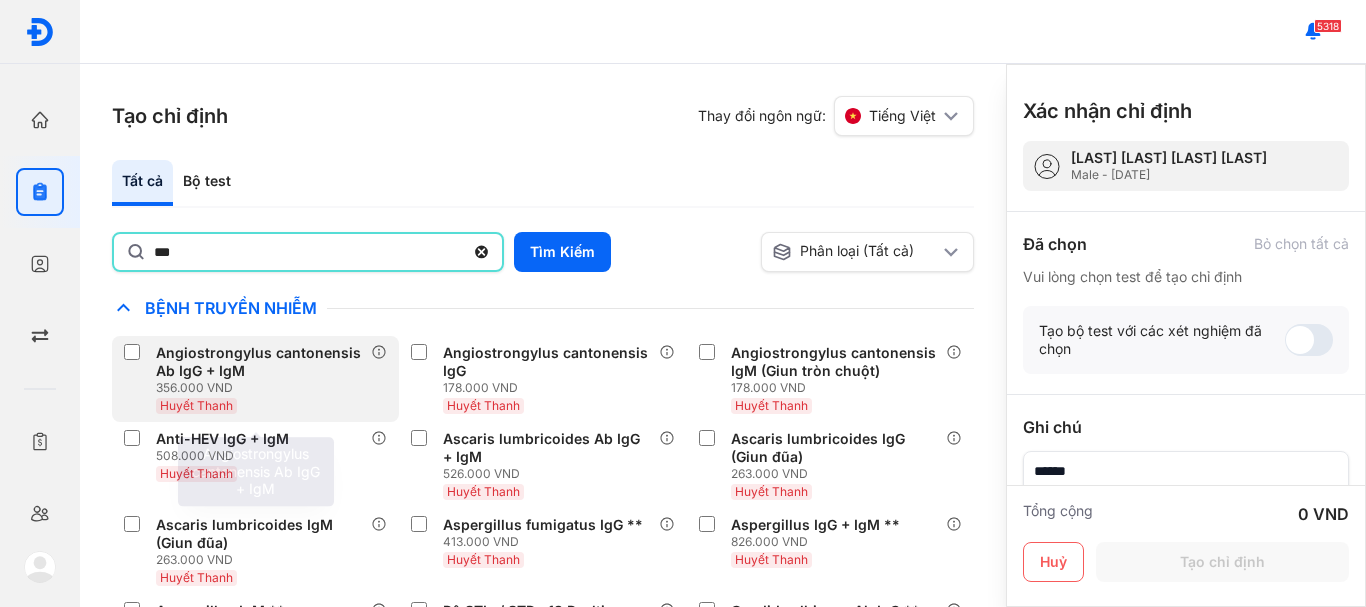 type on "*******" 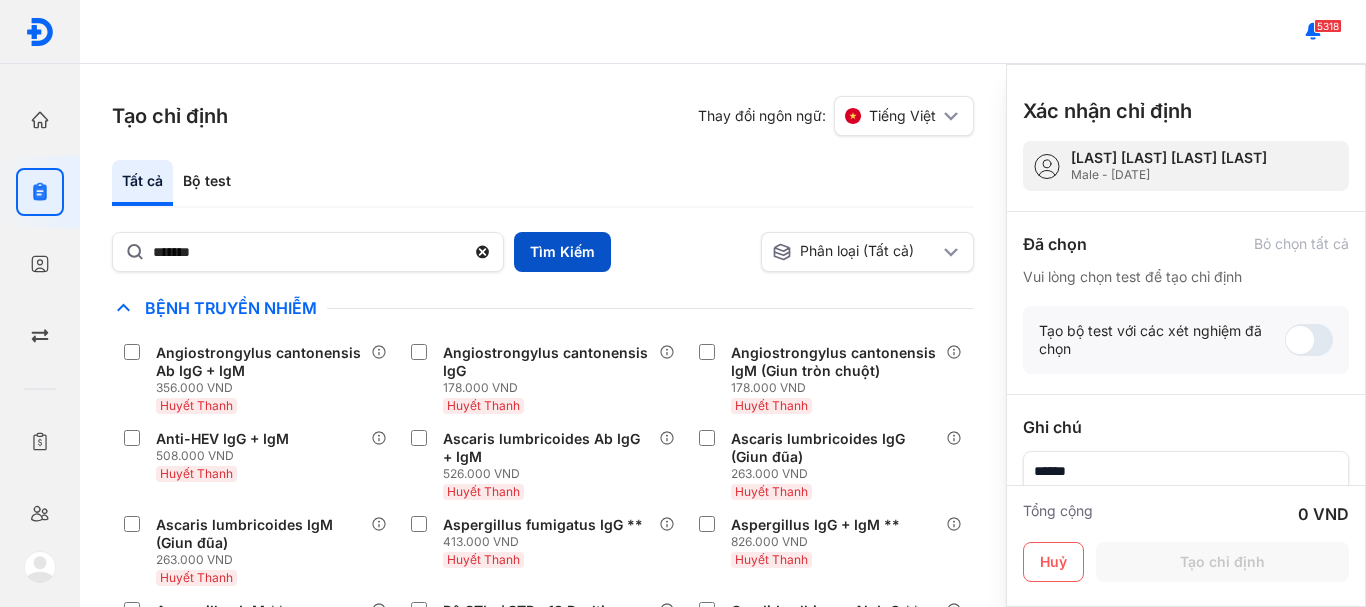 click on "Tìm Kiếm" at bounding box center [562, 252] 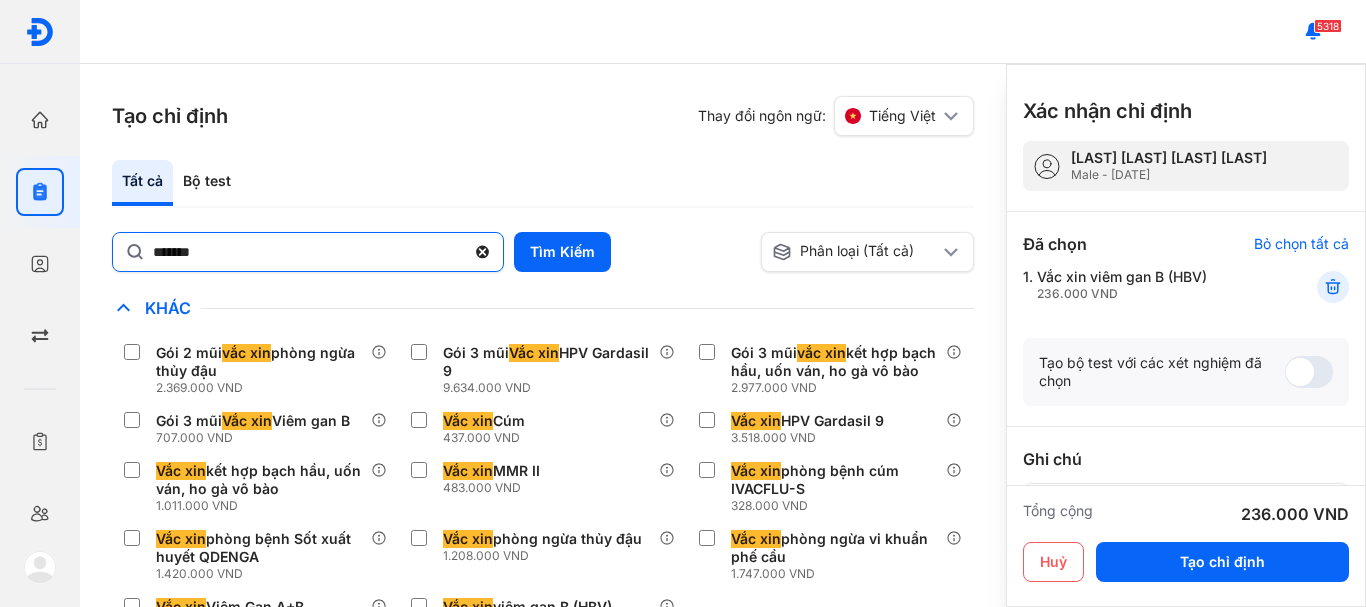 click 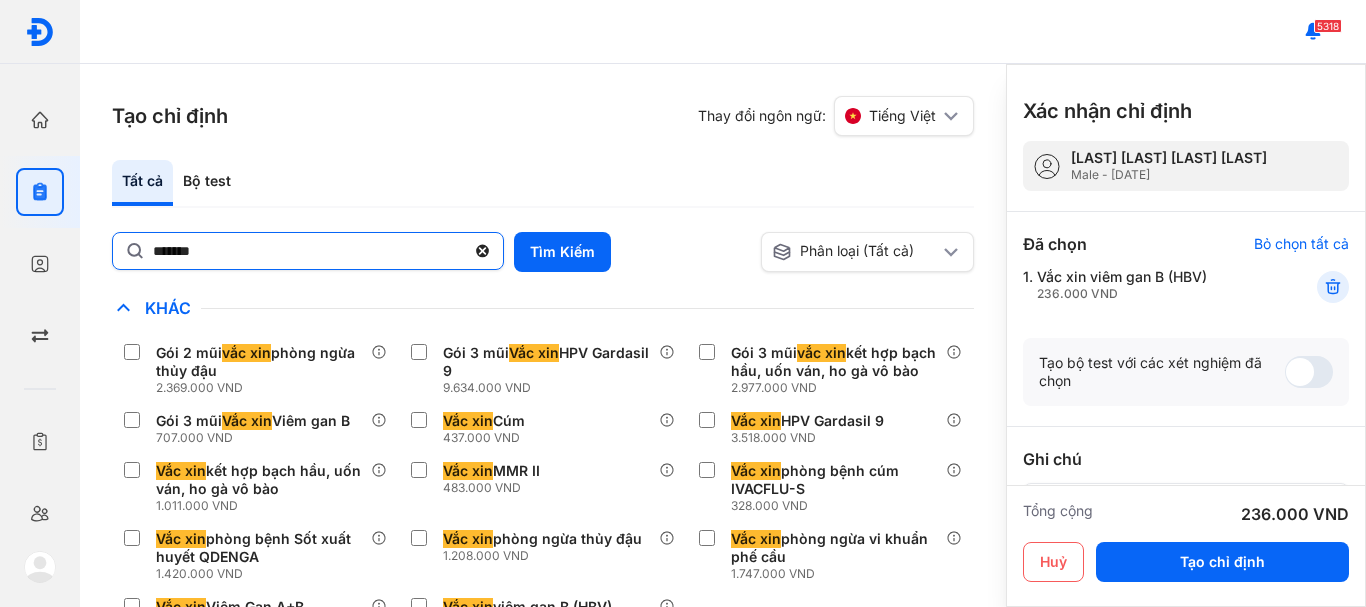 click on "*******" 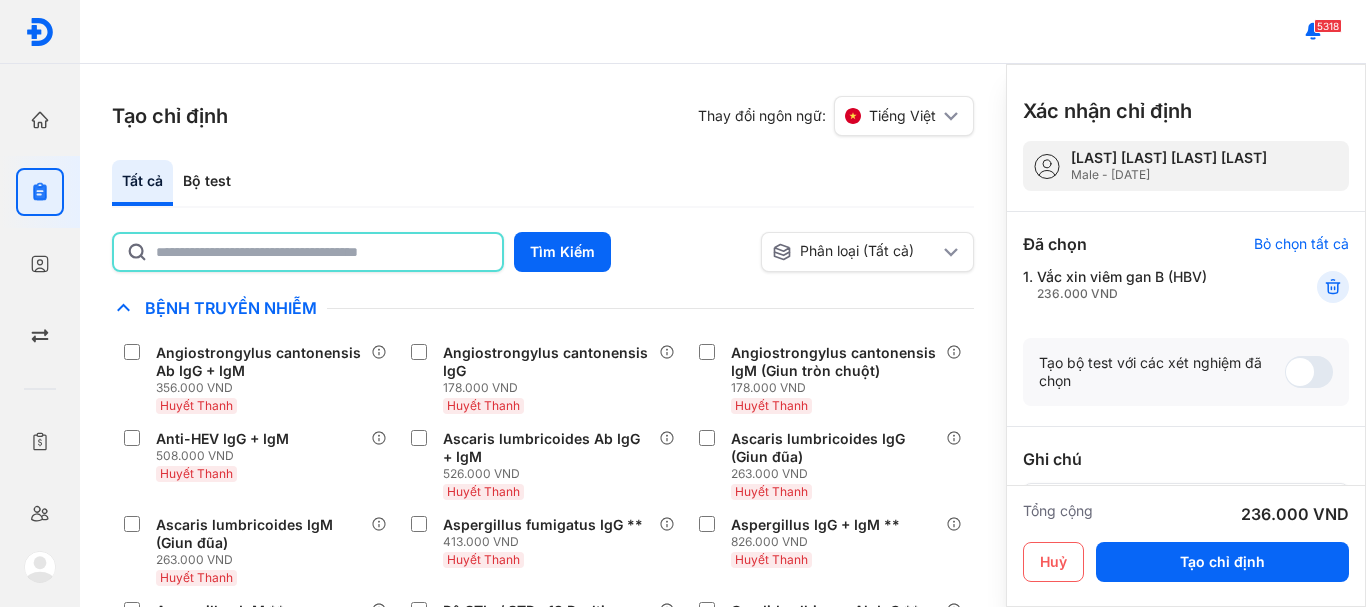 click 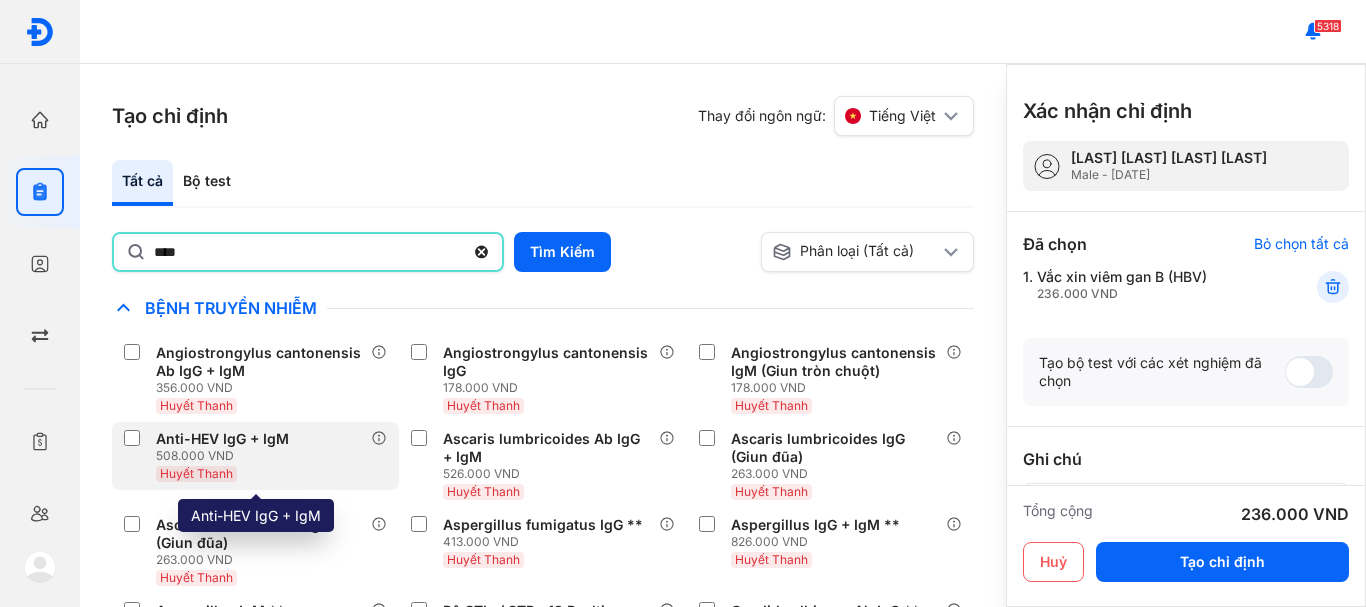 type on "*******" 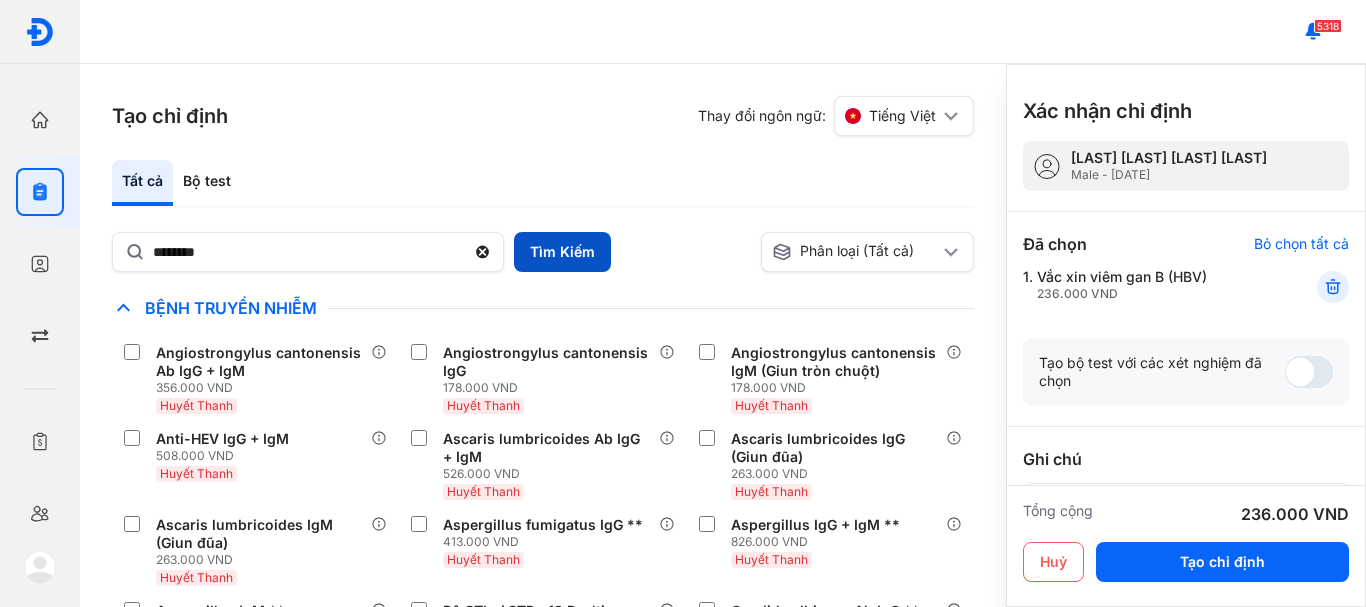 click on "Tìm Kiếm" at bounding box center [562, 252] 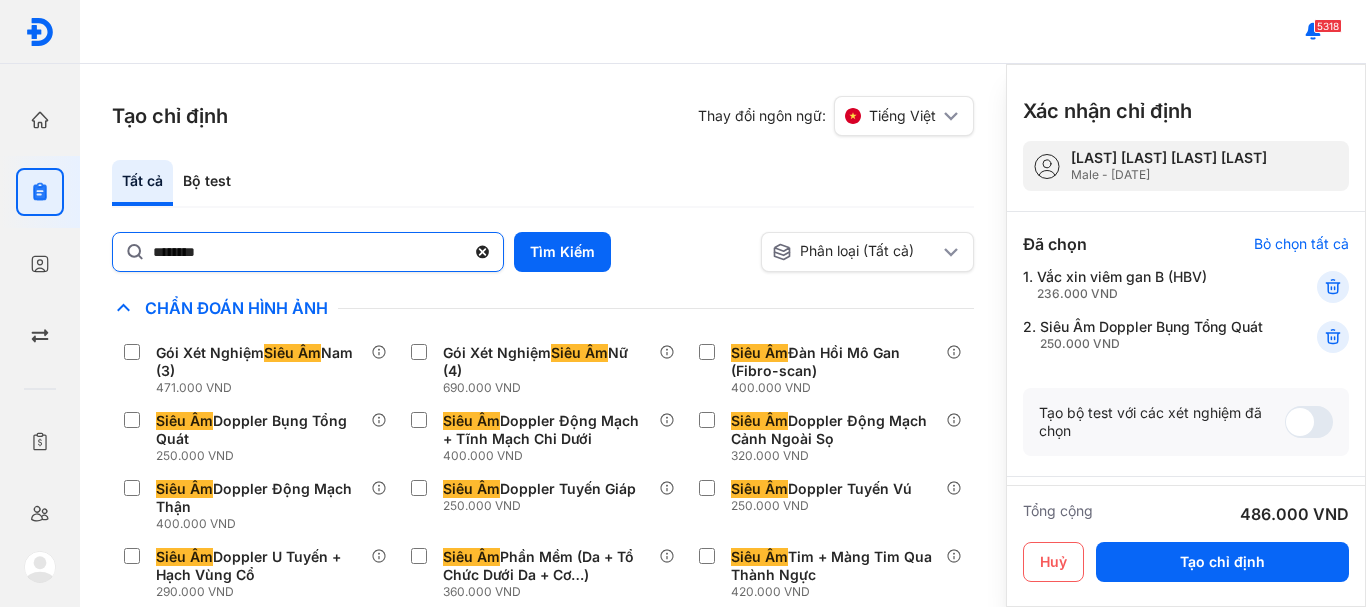click 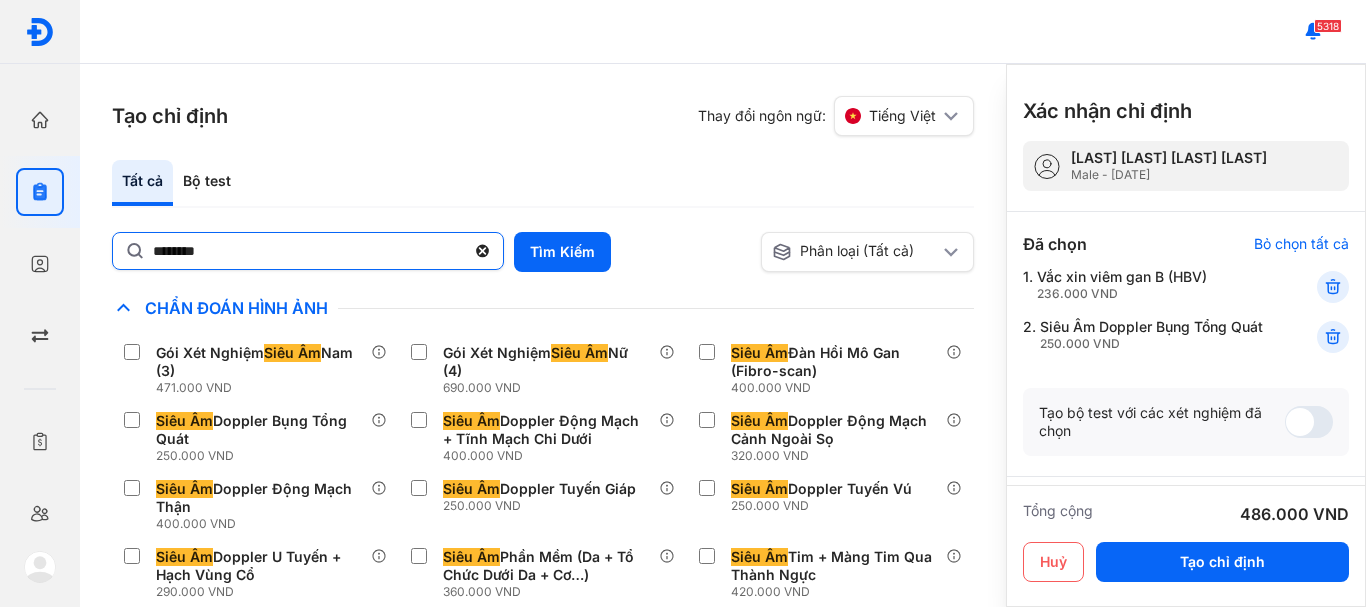 click on "*******" 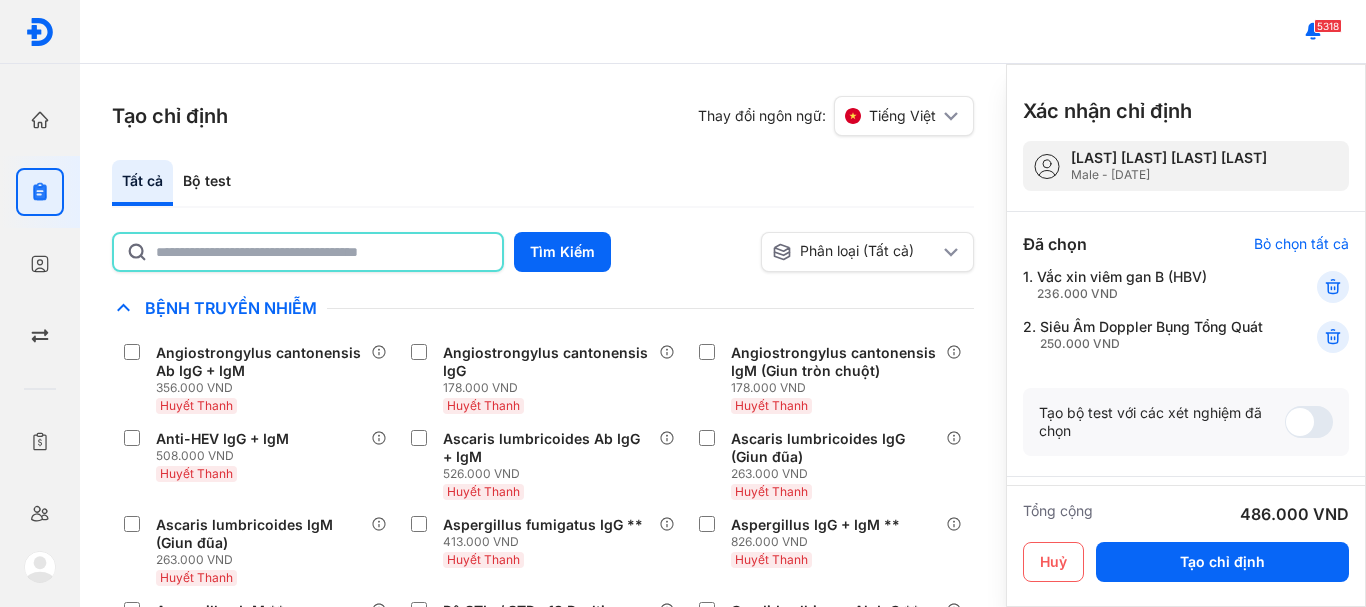 click 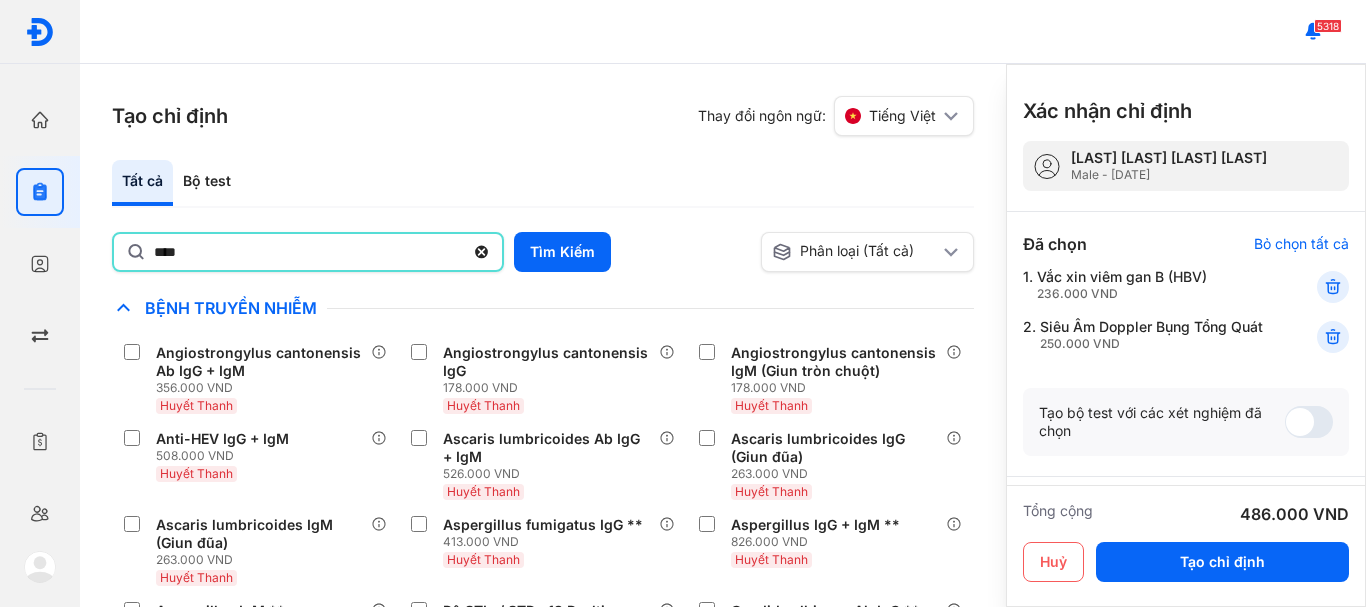 type on "**********" 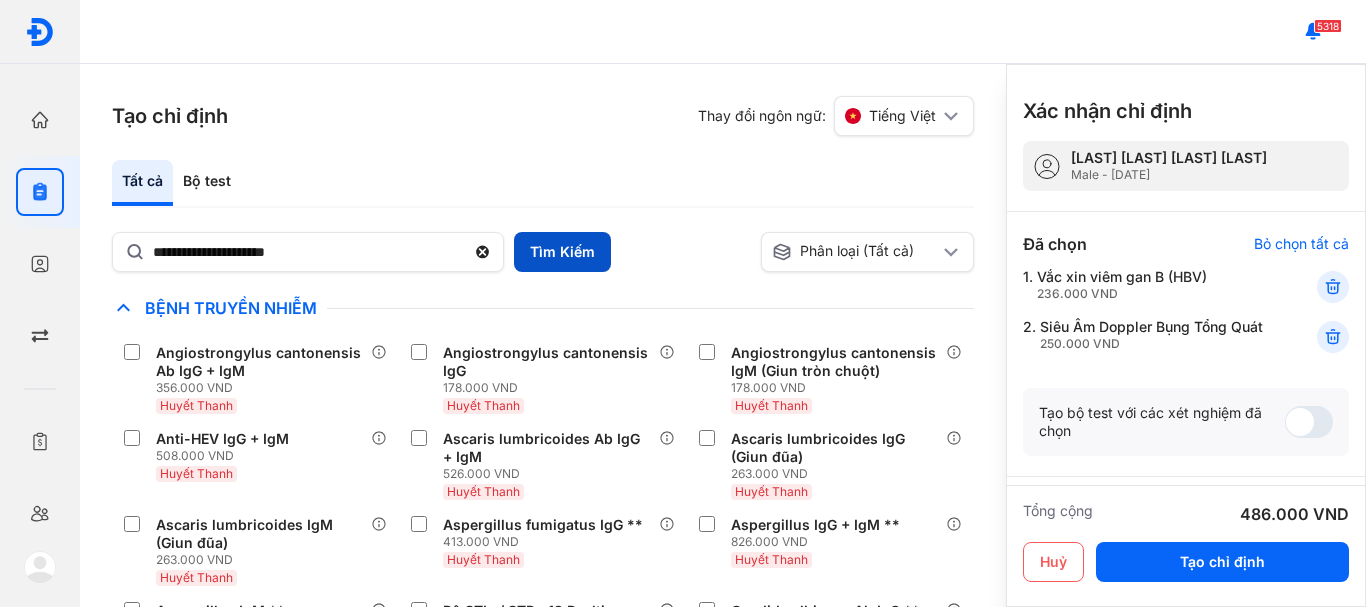 click on "Tìm Kiếm" at bounding box center (562, 252) 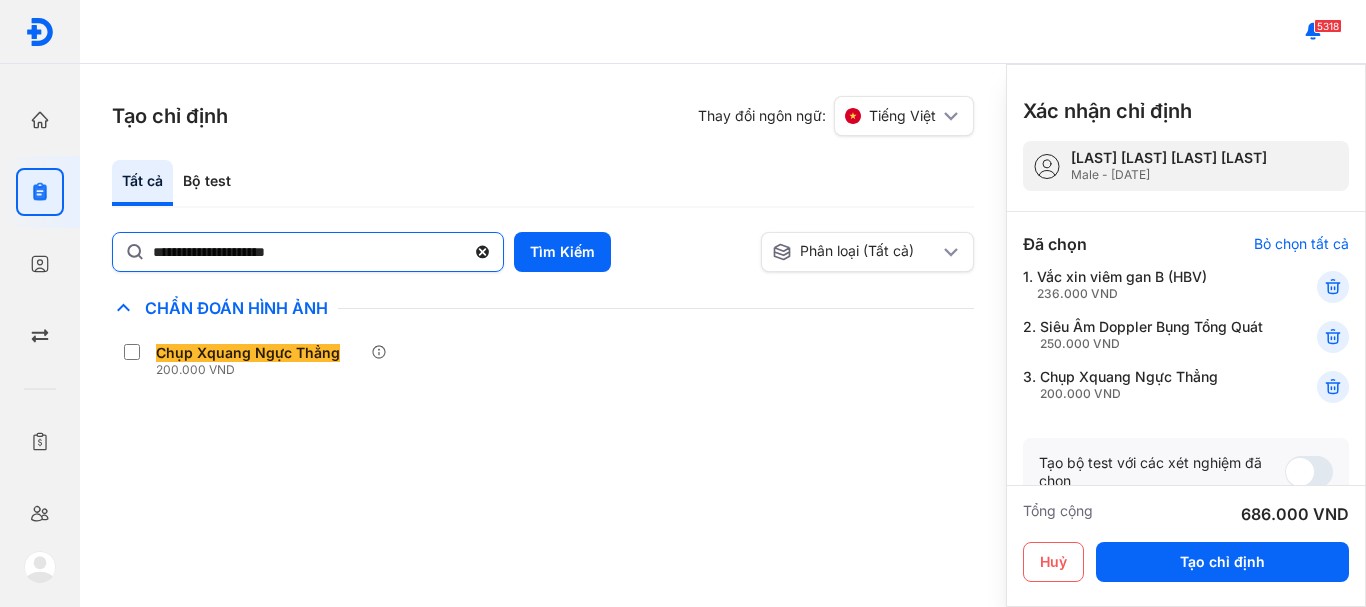 click 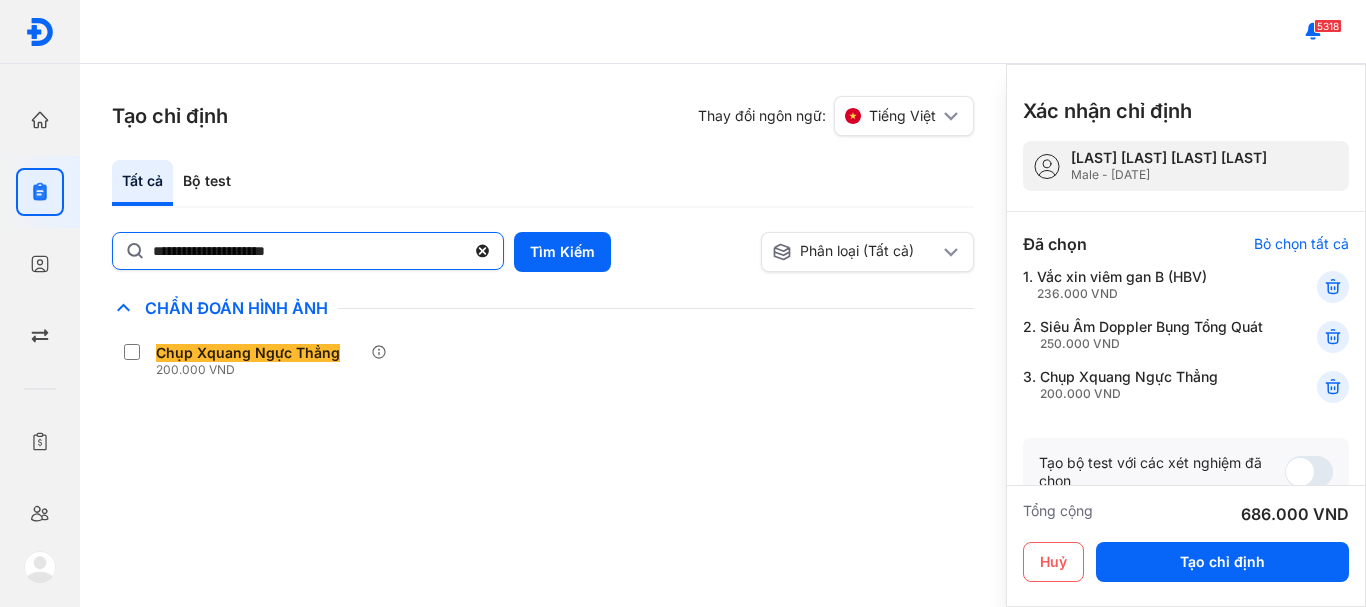 click on "**********" 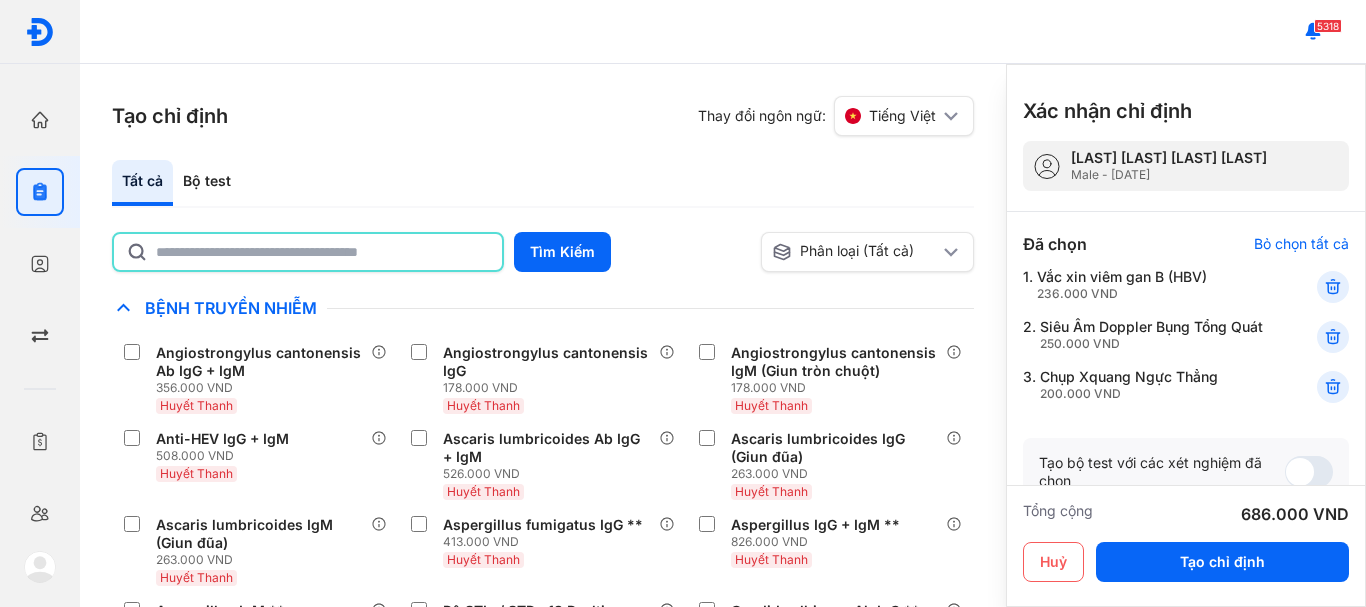 click 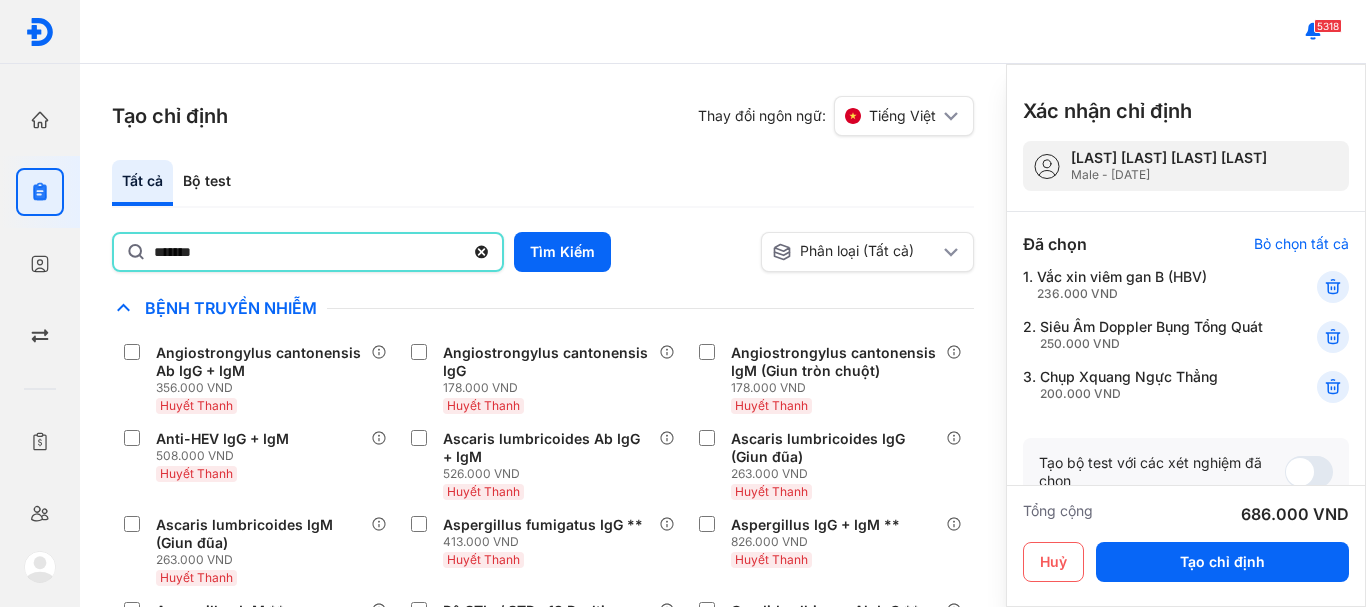 type on "*******" 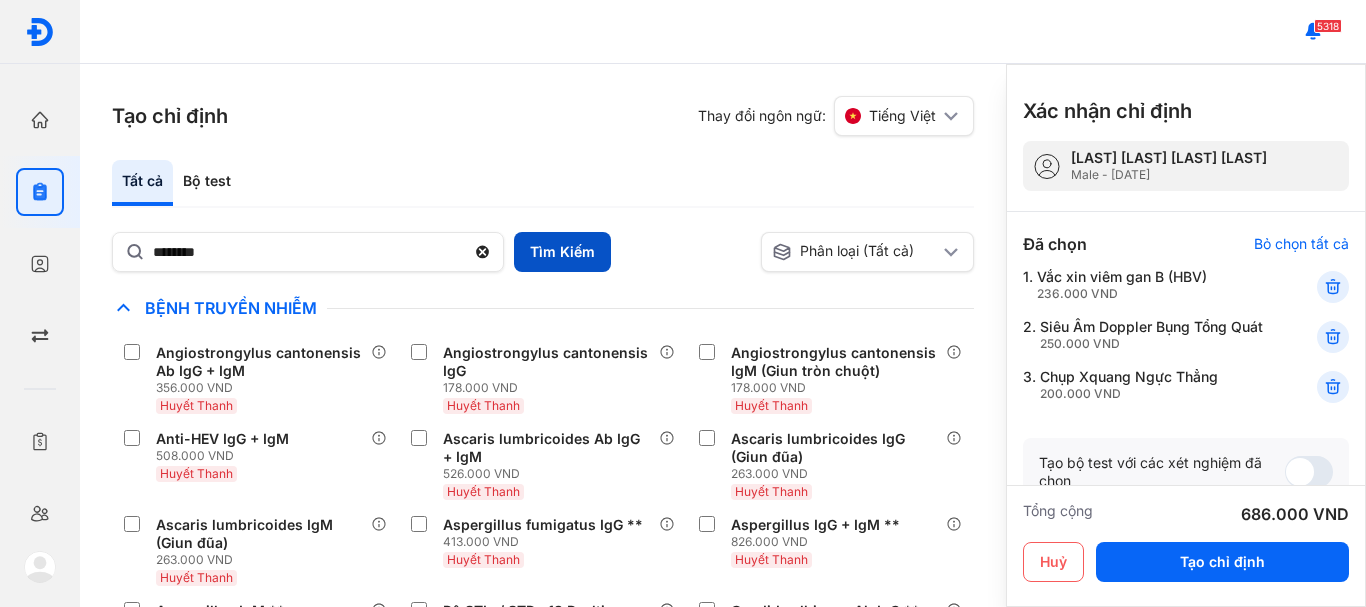 click on "Tìm Kiếm" at bounding box center (562, 252) 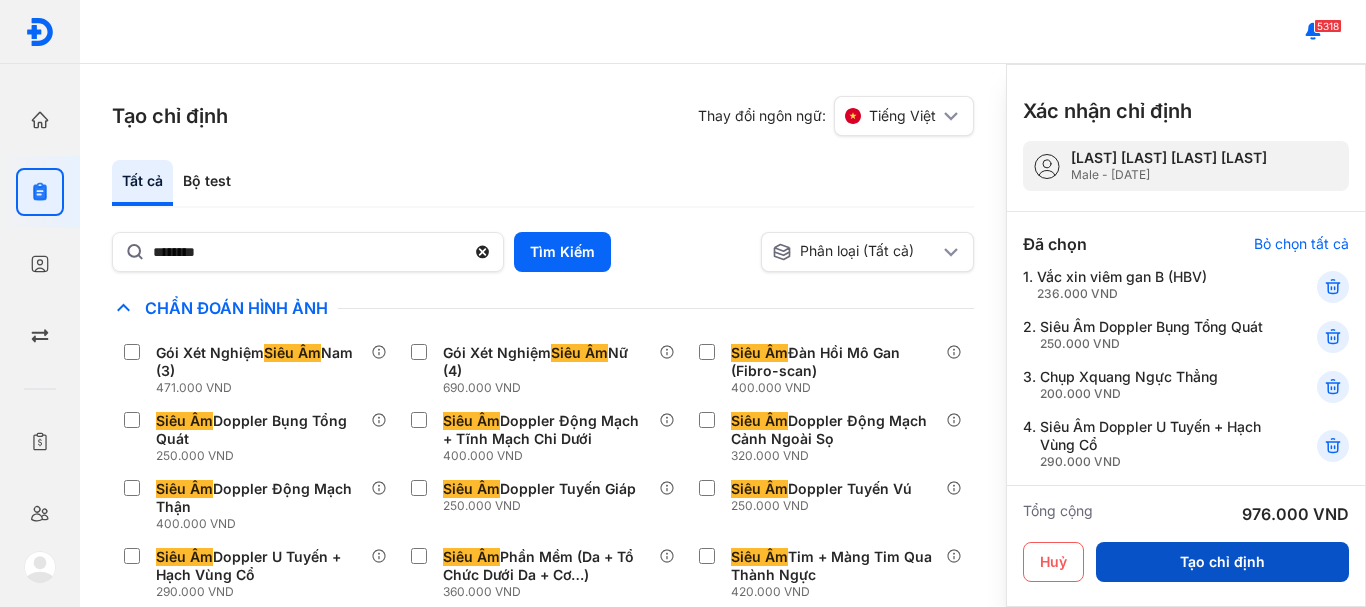 click on "Tạo chỉ định" at bounding box center [1222, 562] 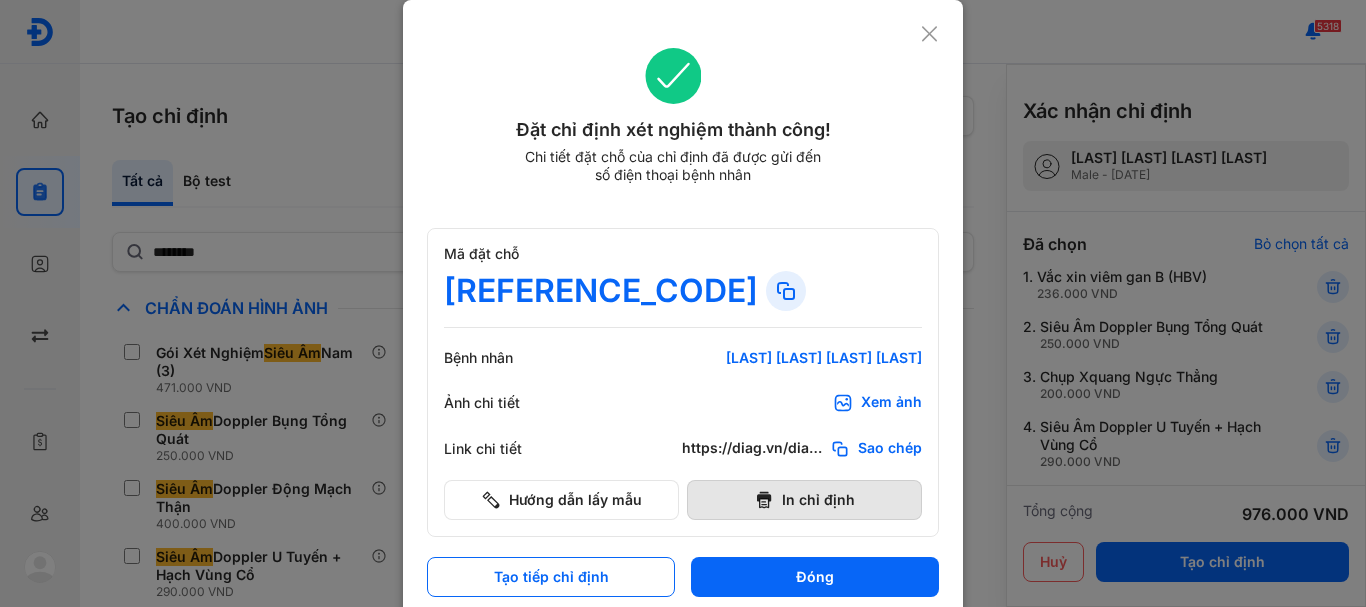 click on "In chỉ định" at bounding box center [804, 500] 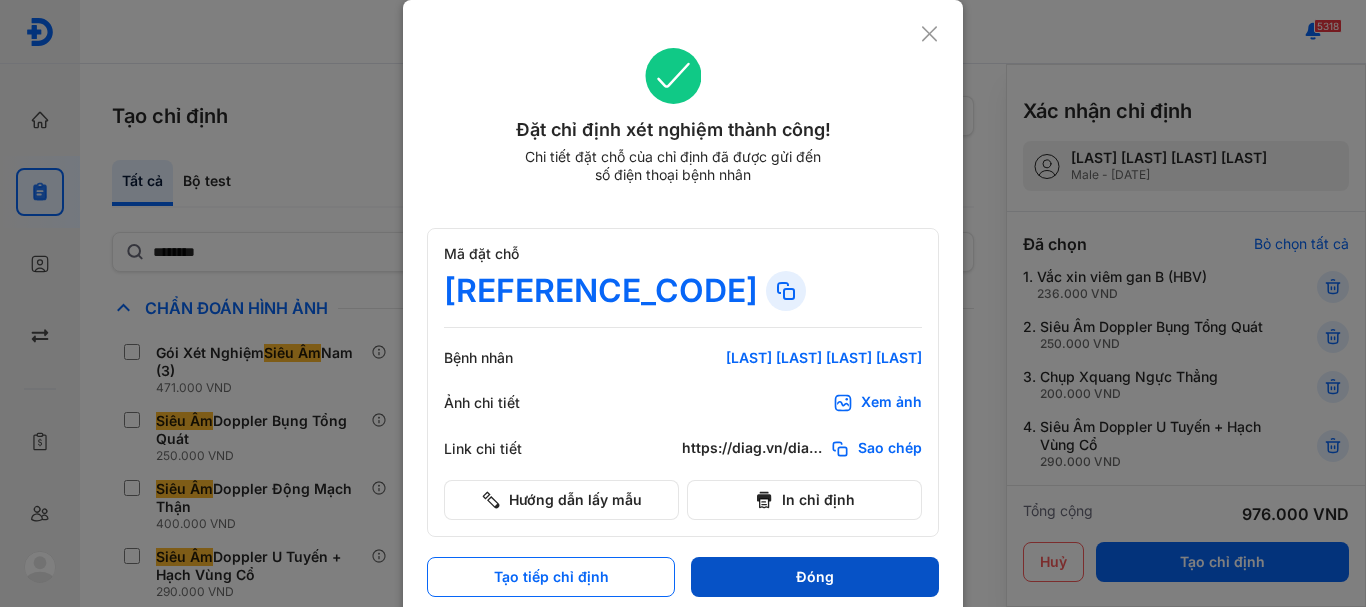 click on "Đóng" at bounding box center (815, 577) 